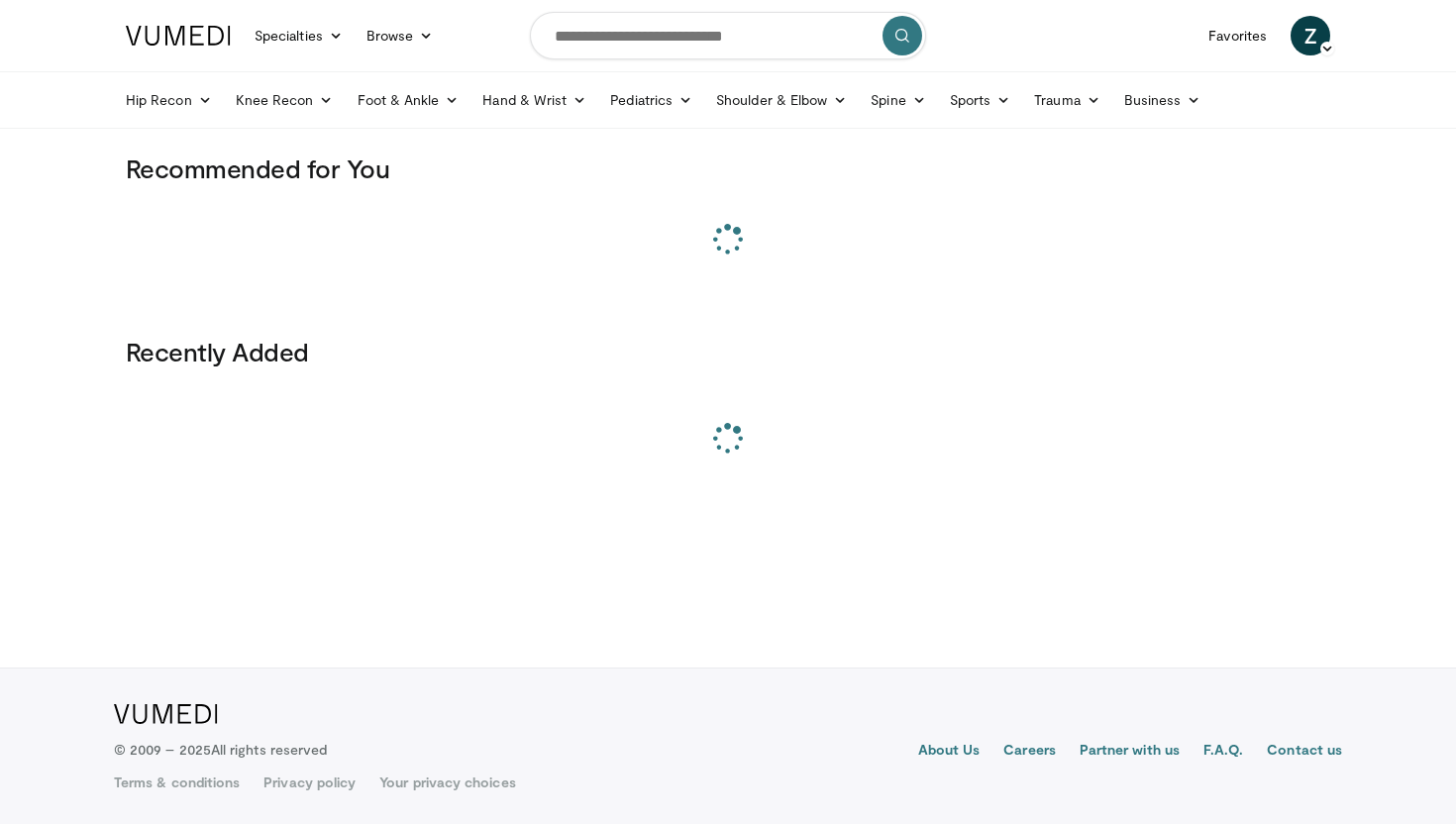 scroll, scrollTop: 0, scrollLeft: 0, axis: both 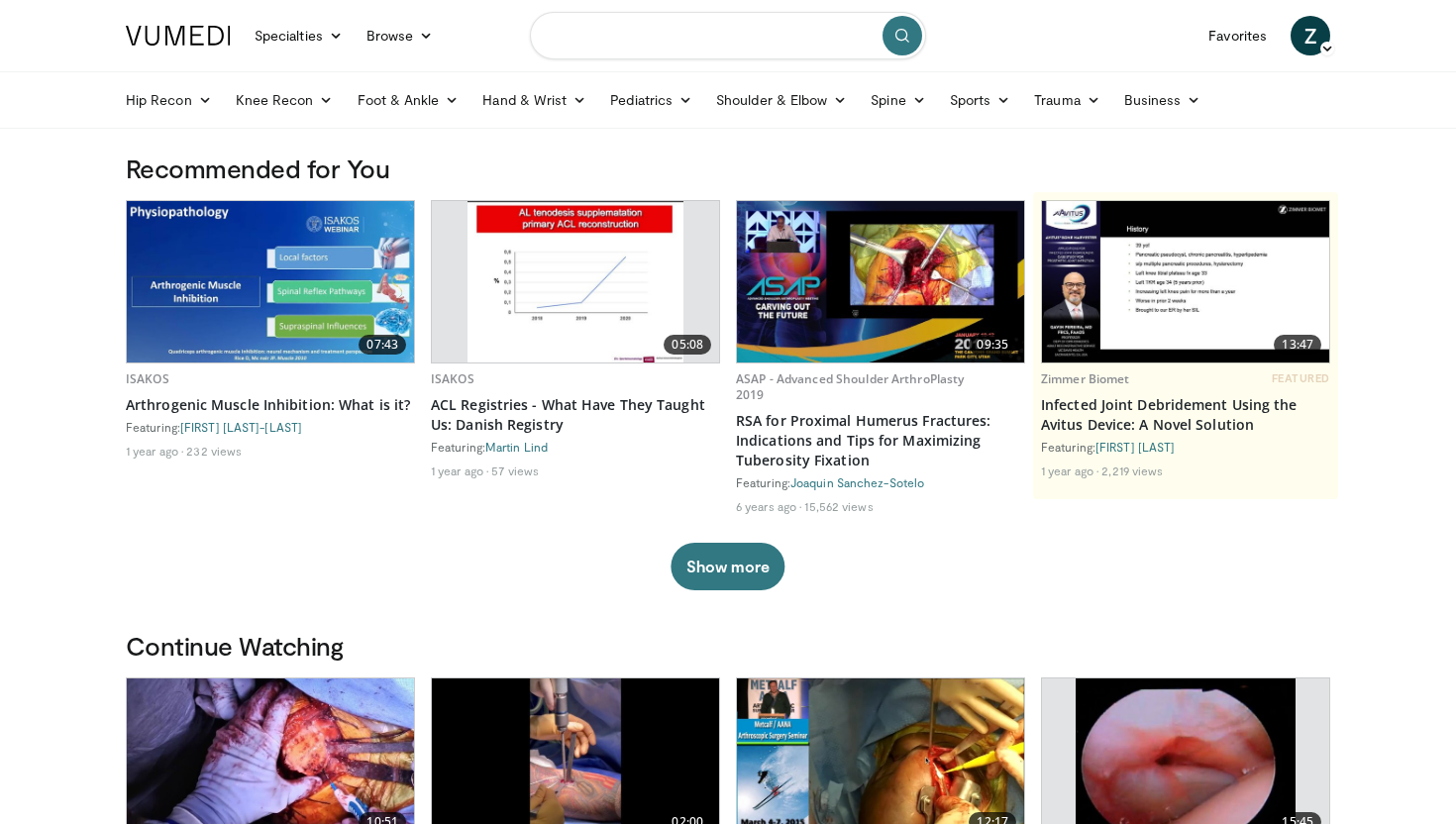 click at bounding box center [728, 36] 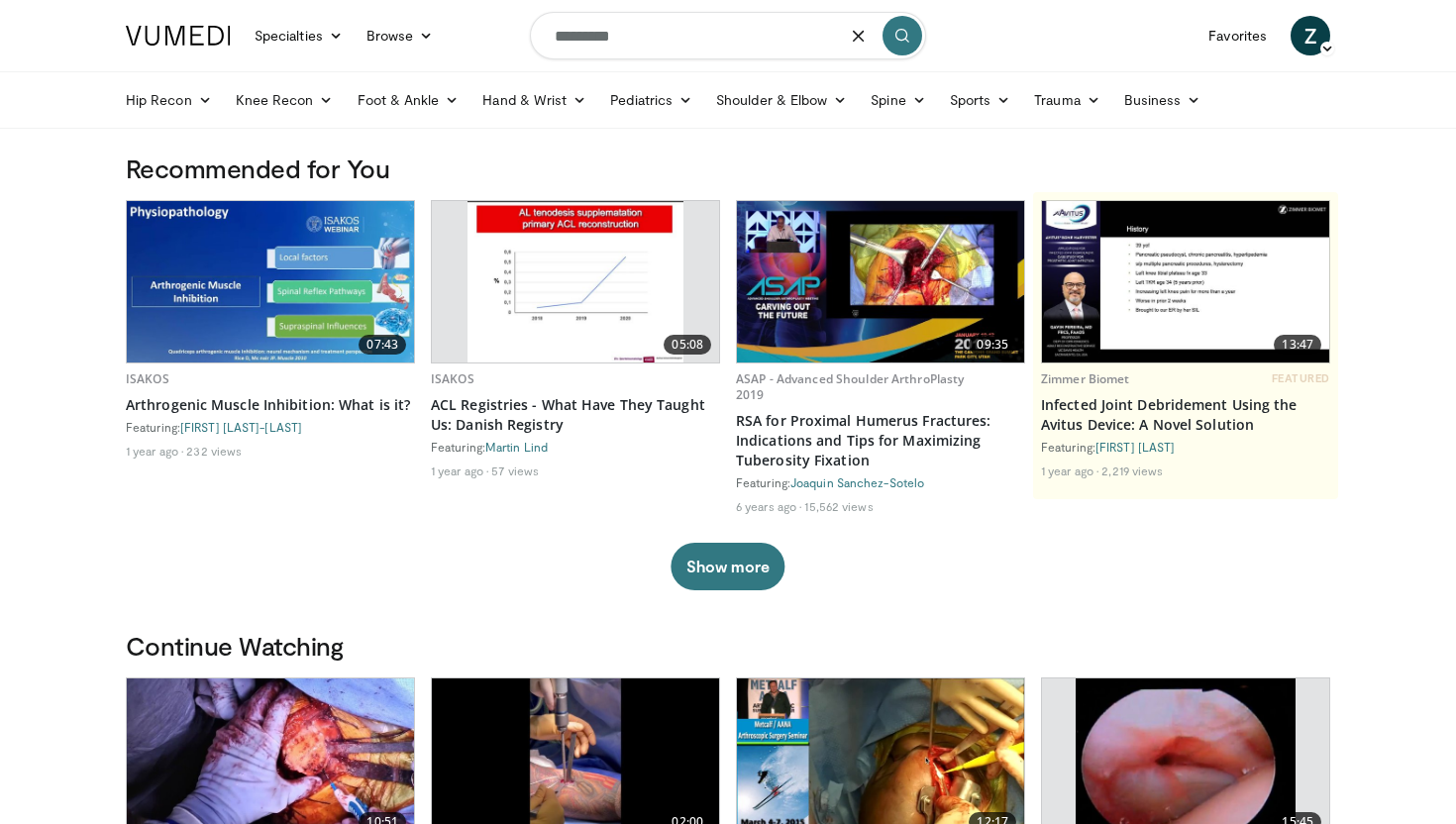 type on "*********" 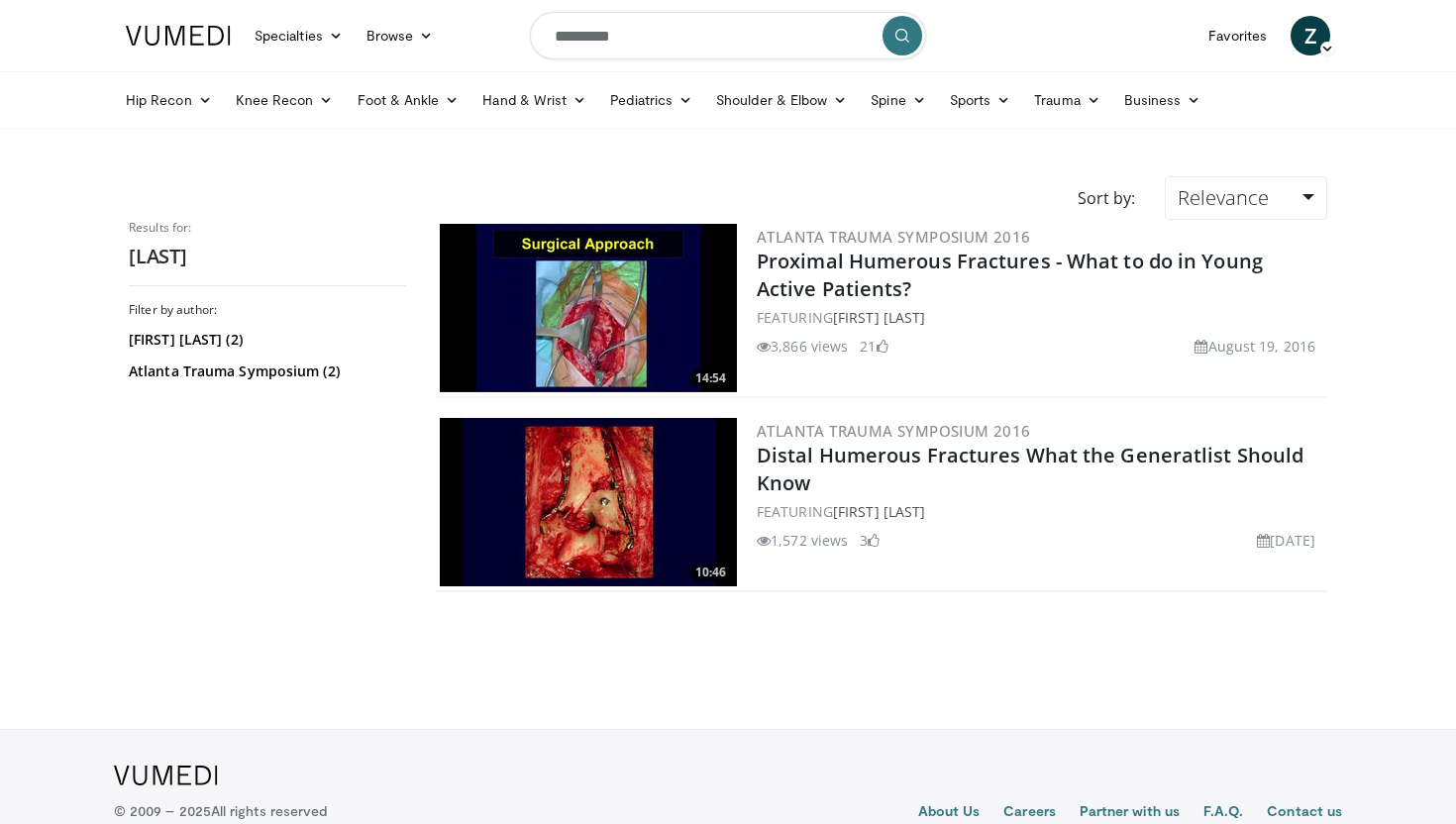 scroll, scrollTop: 0, scrollLeft: 0, axis: both 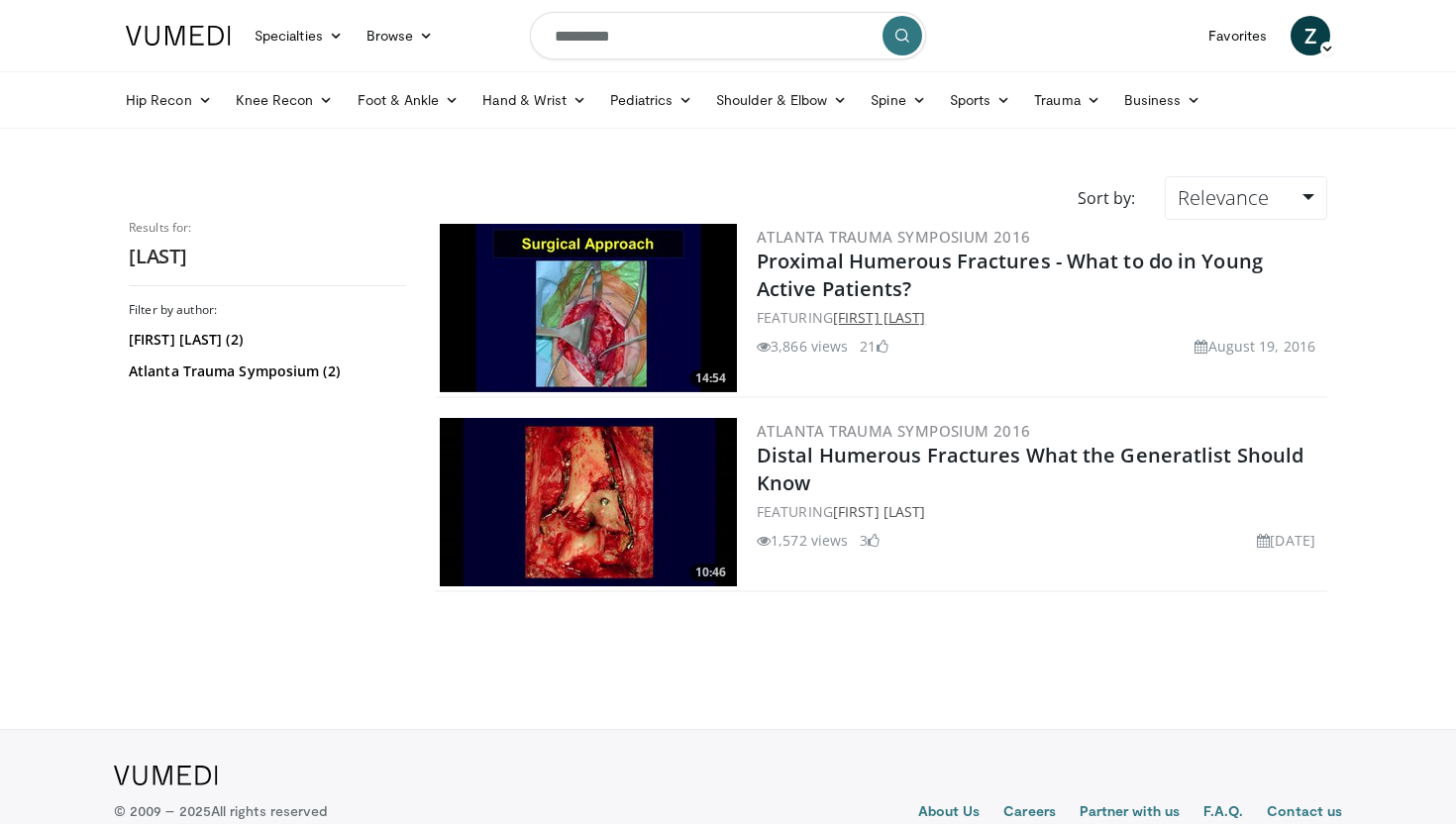 click on "Phani Dantuluri" at bounding box center (879, 317) 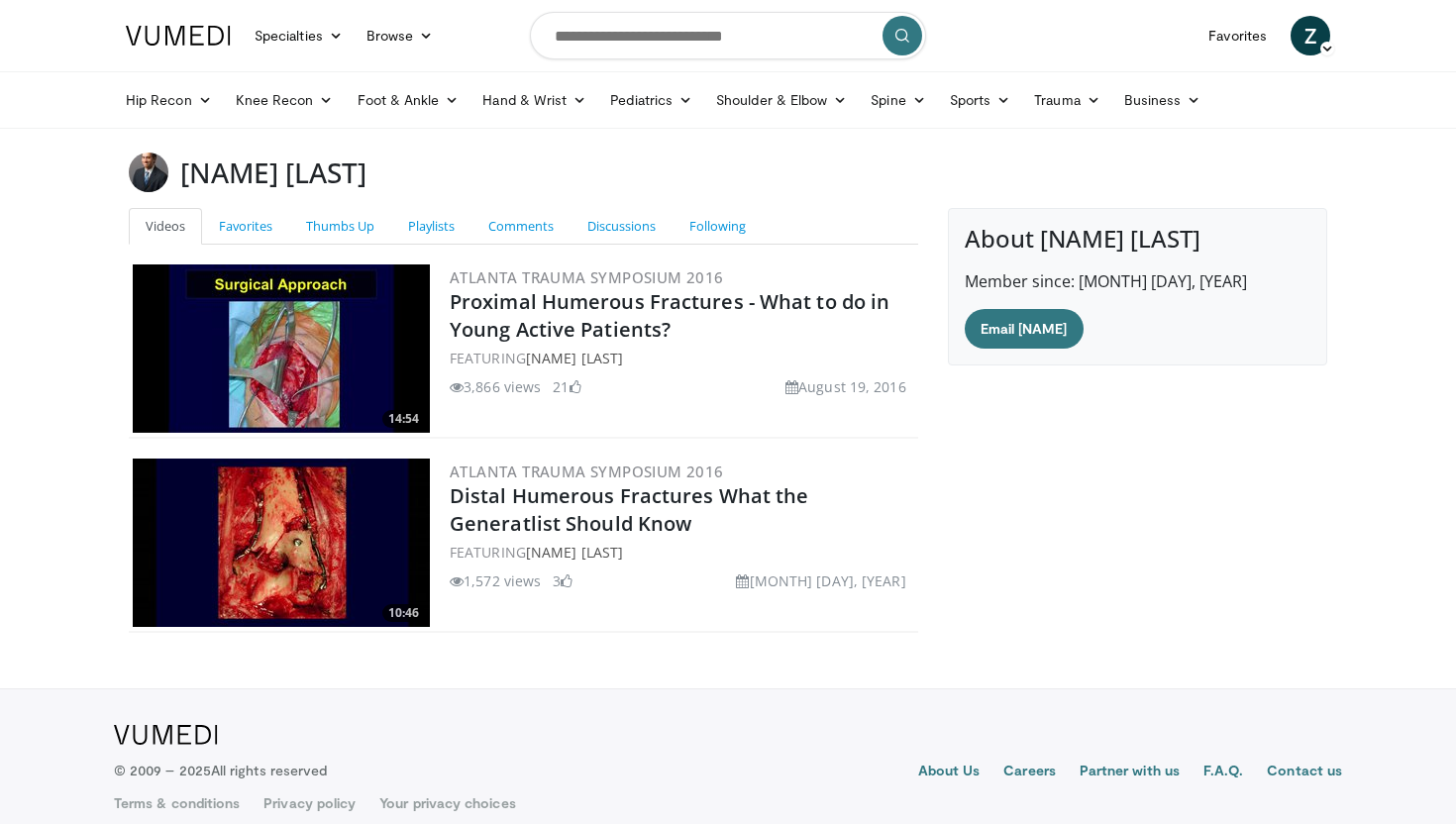 scroll, scrollTop: 0, scrollLeft: 0, axis: both 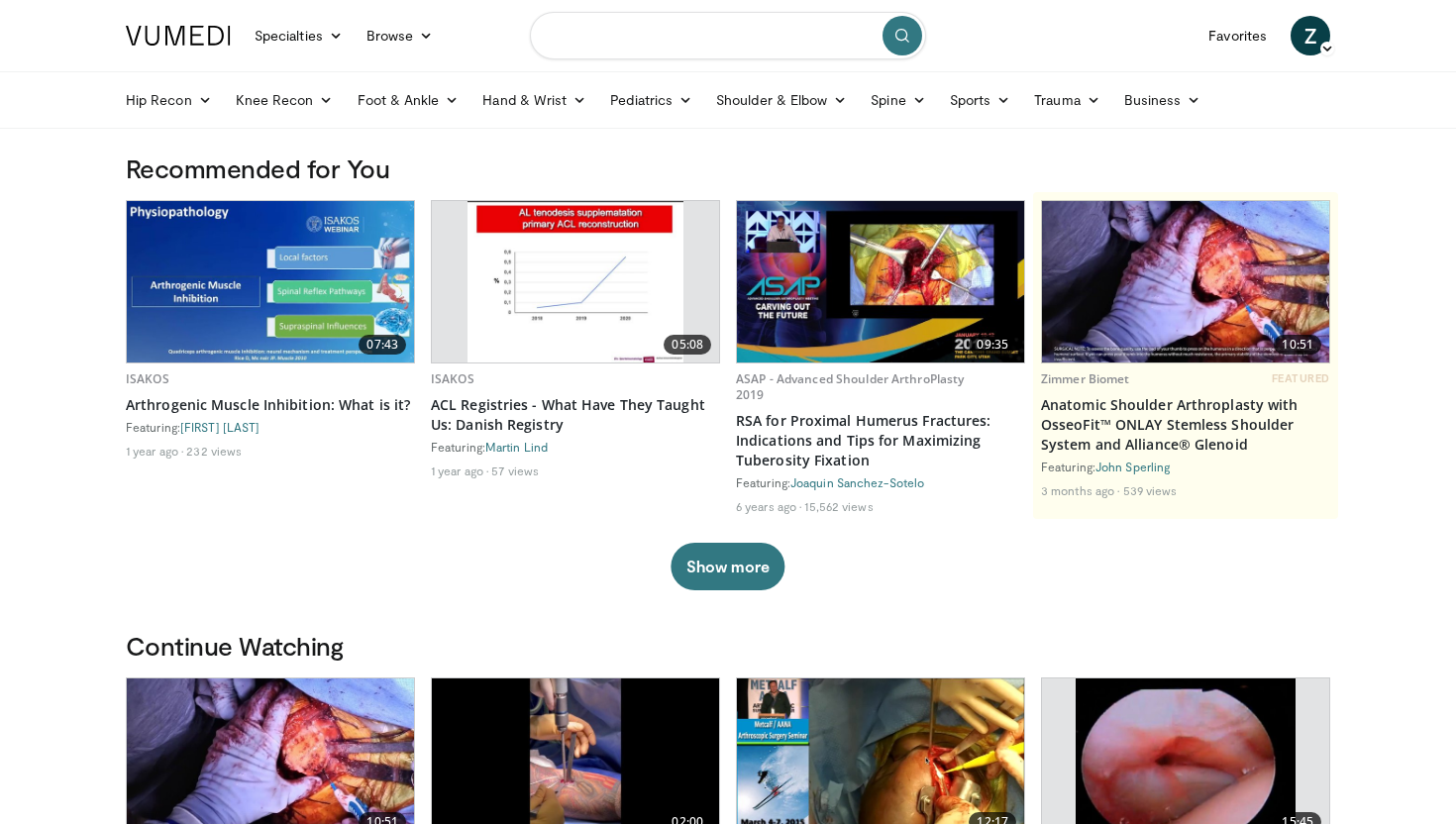 click at bounding box center [728, 36] 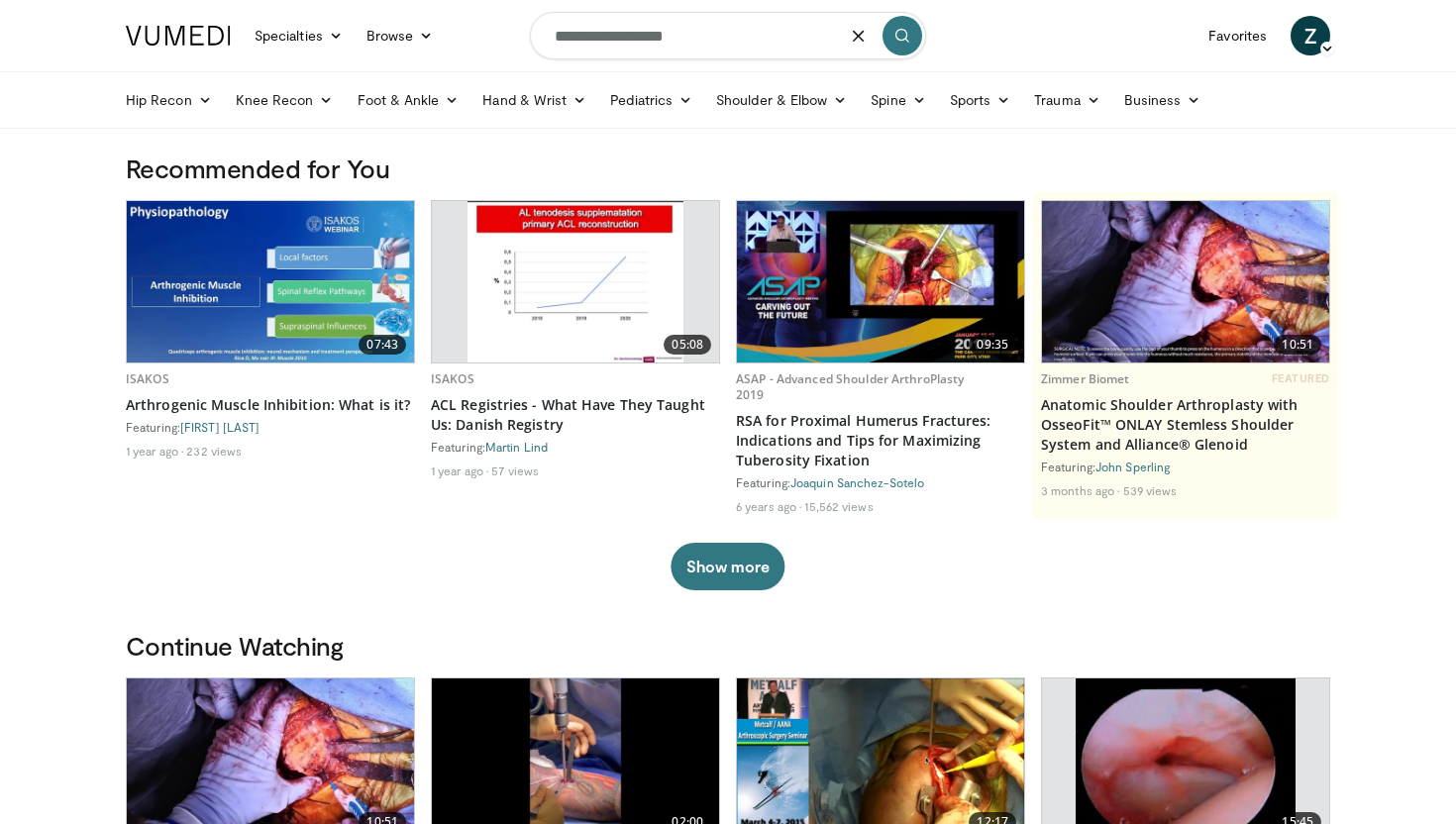 type on "**********" 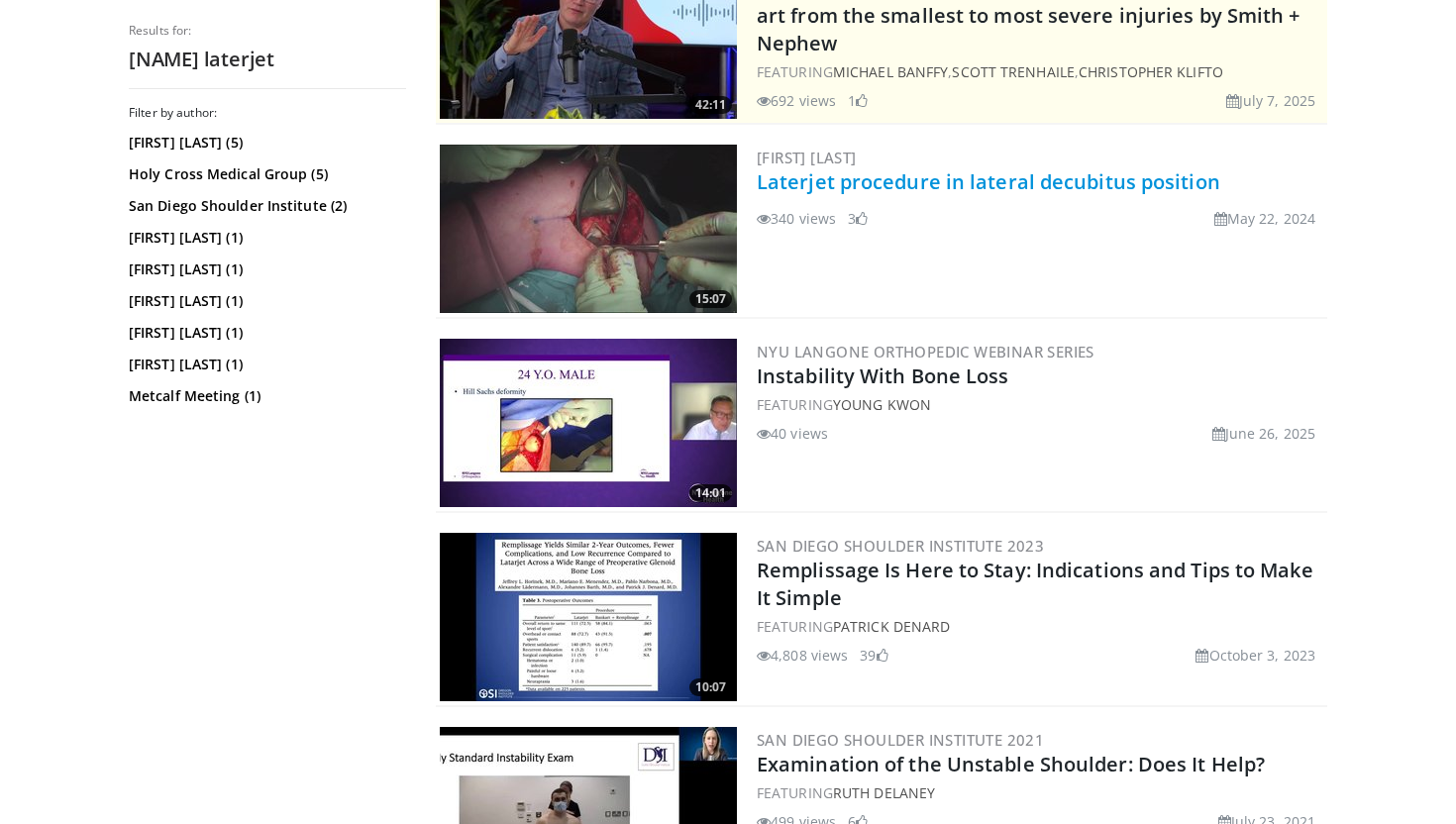 scroll, scrollTop: 275, scrollLeft: 0, axis: vertical 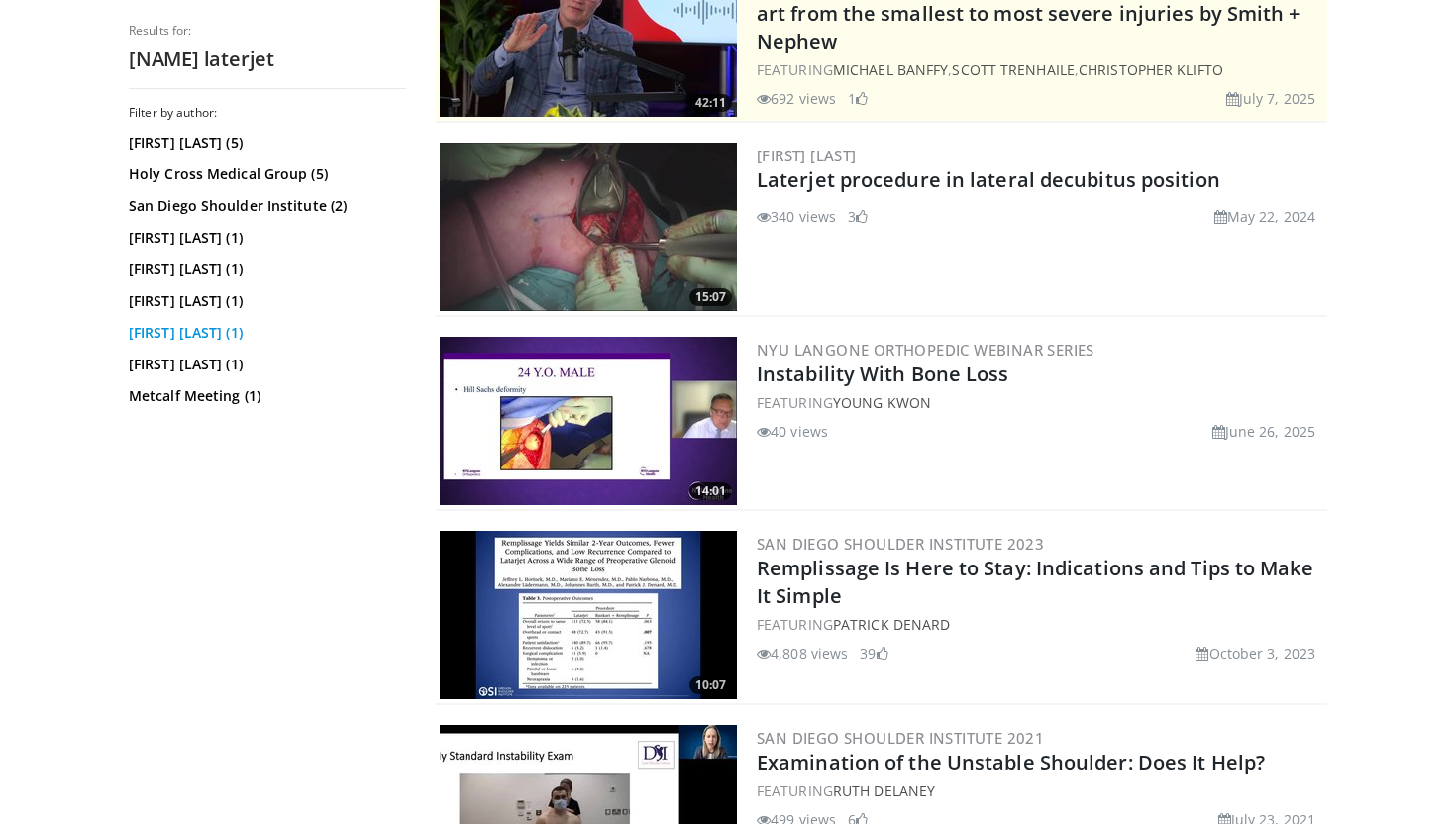 click on "[FIRST] [LAST] (1)" at bounding box center (264, 333) 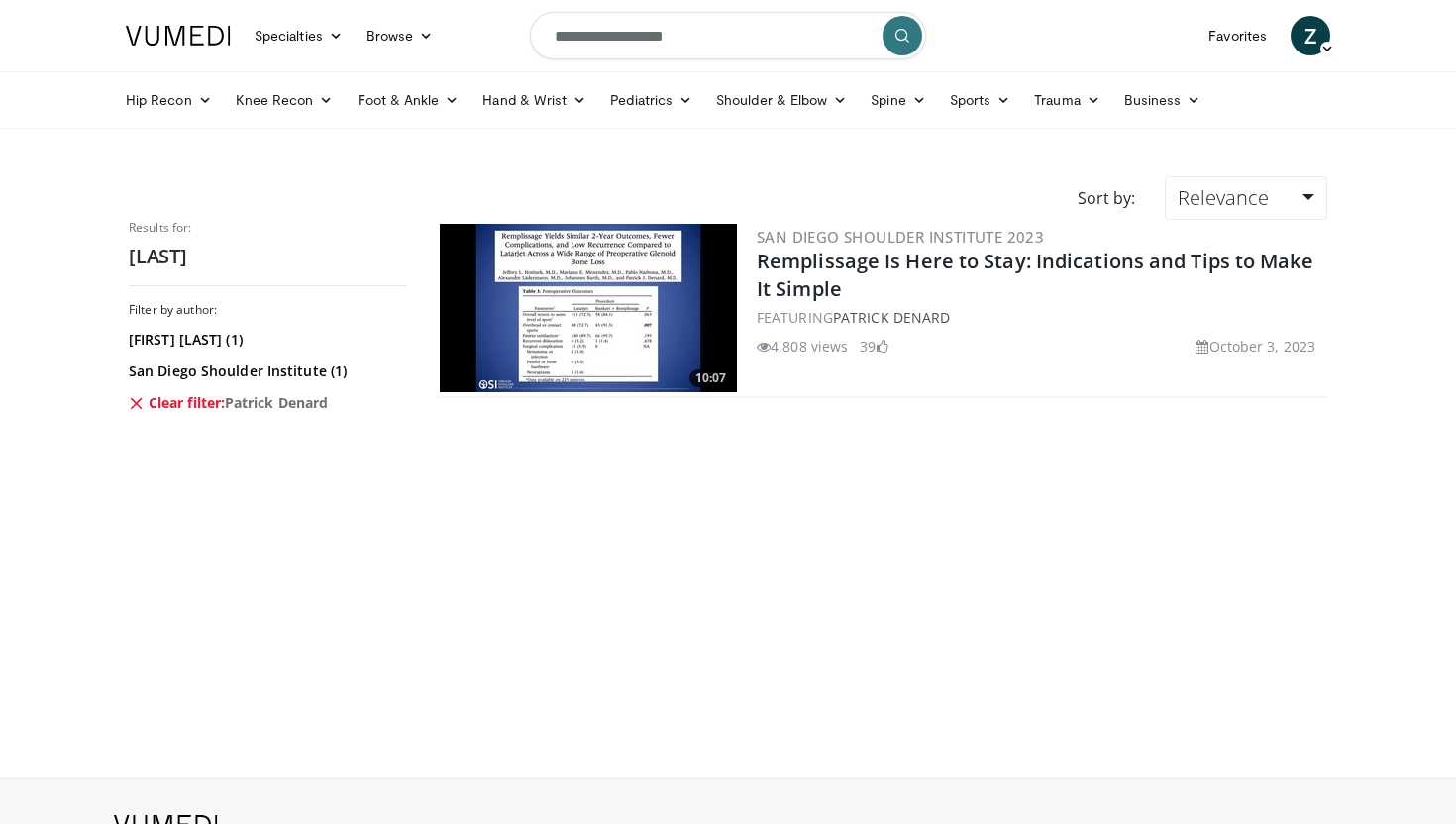 scroll, scrollTop: 0, scrollLeft: 0, axis: both 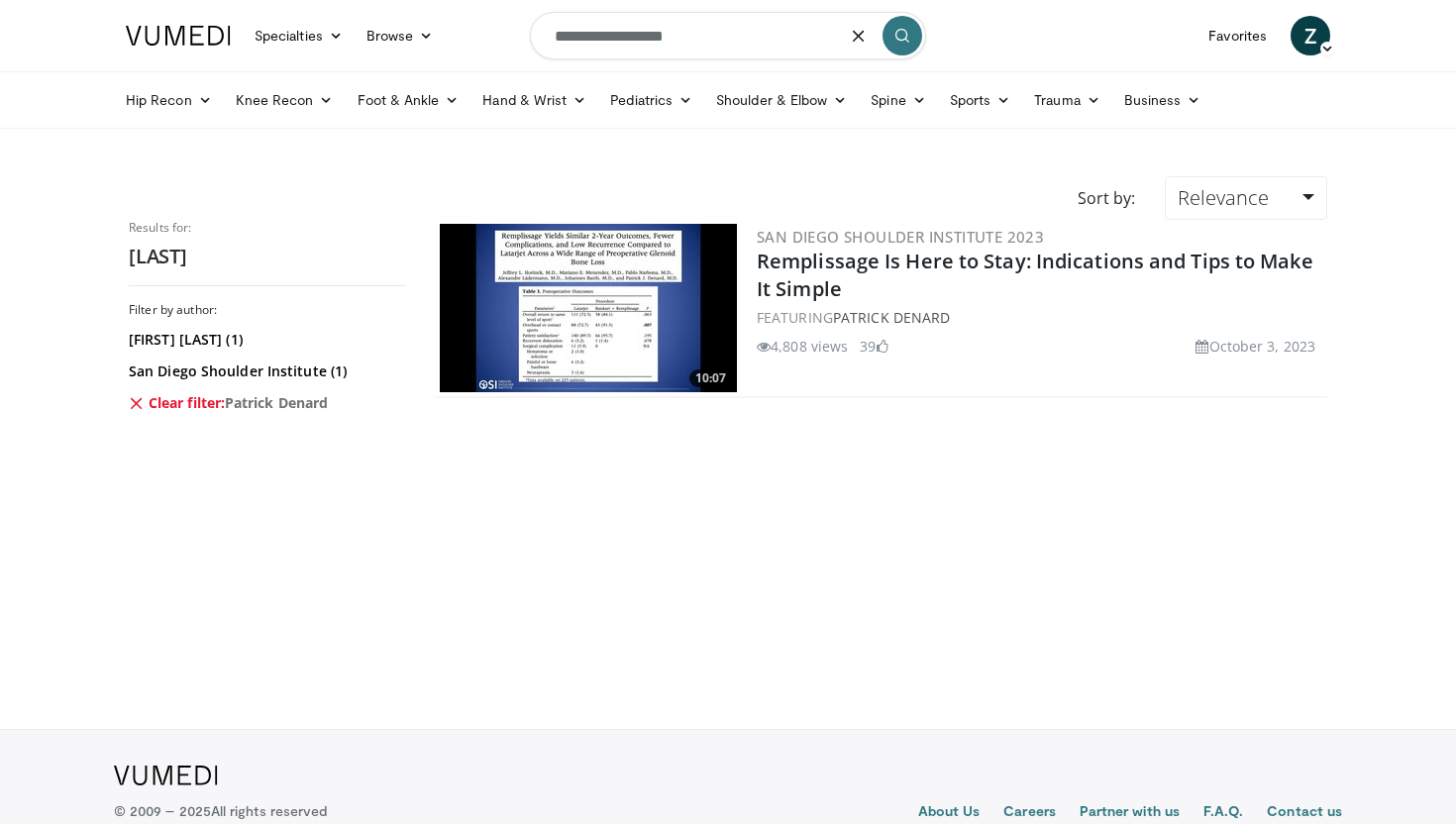 drag, startPoint x: 729, startPoint y: 24, endPoint x: 431, endPoint y: 11, distance: 298.2834 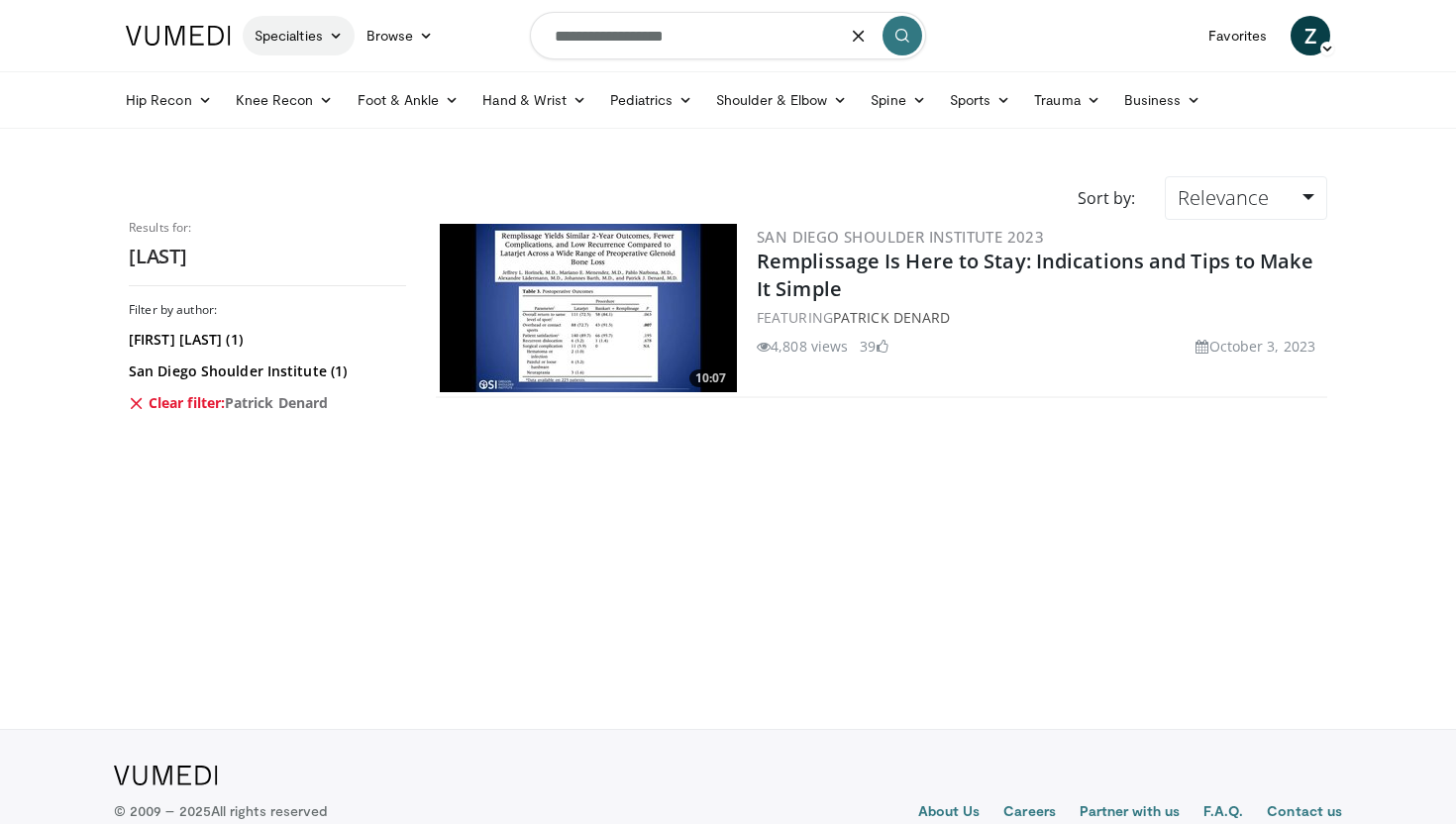 drag, startPoint x: 708, startPoint y: 32, endPoint x: 295, endPoint y: 35, distance: 413.0109 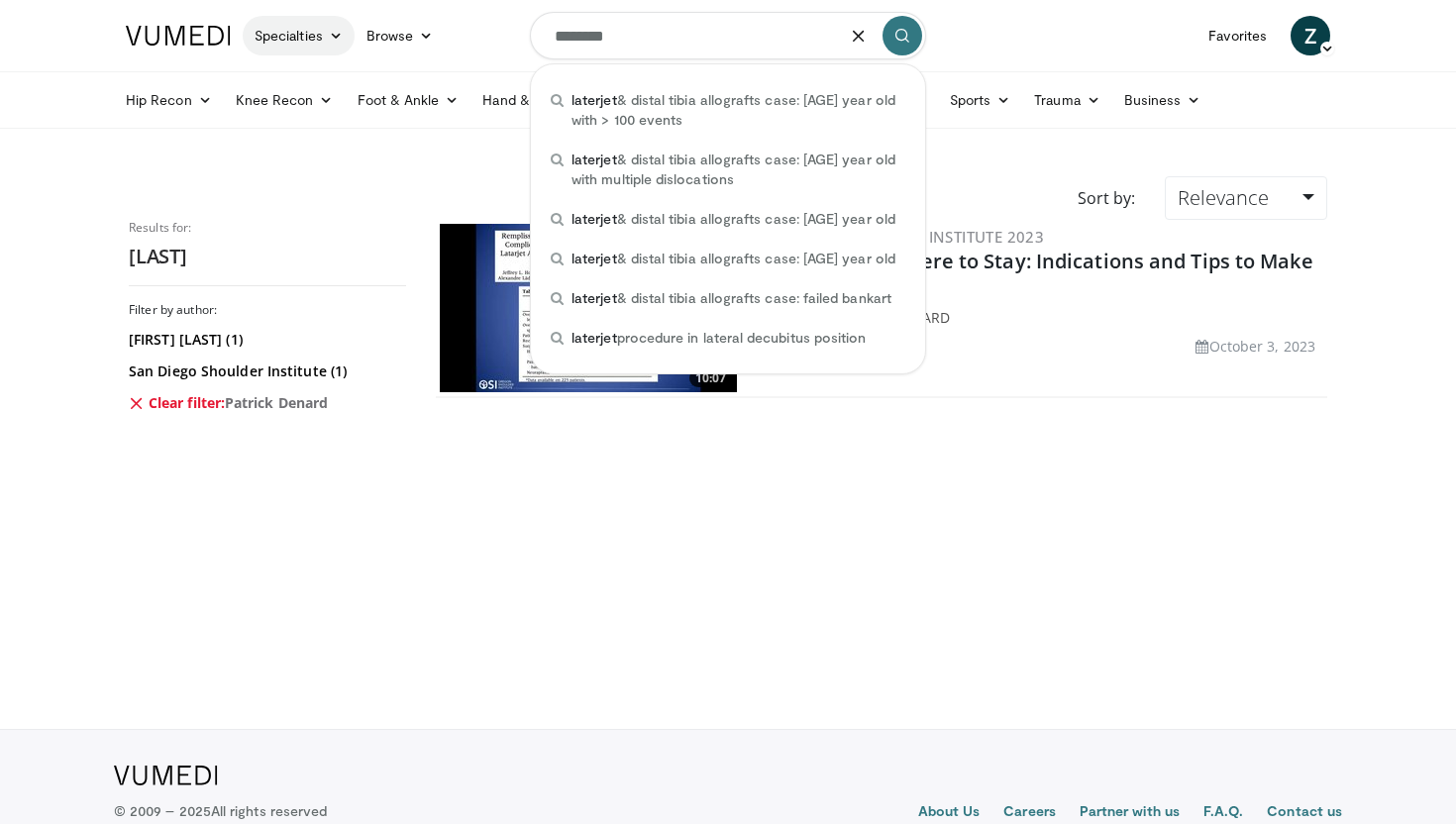 type on "********" 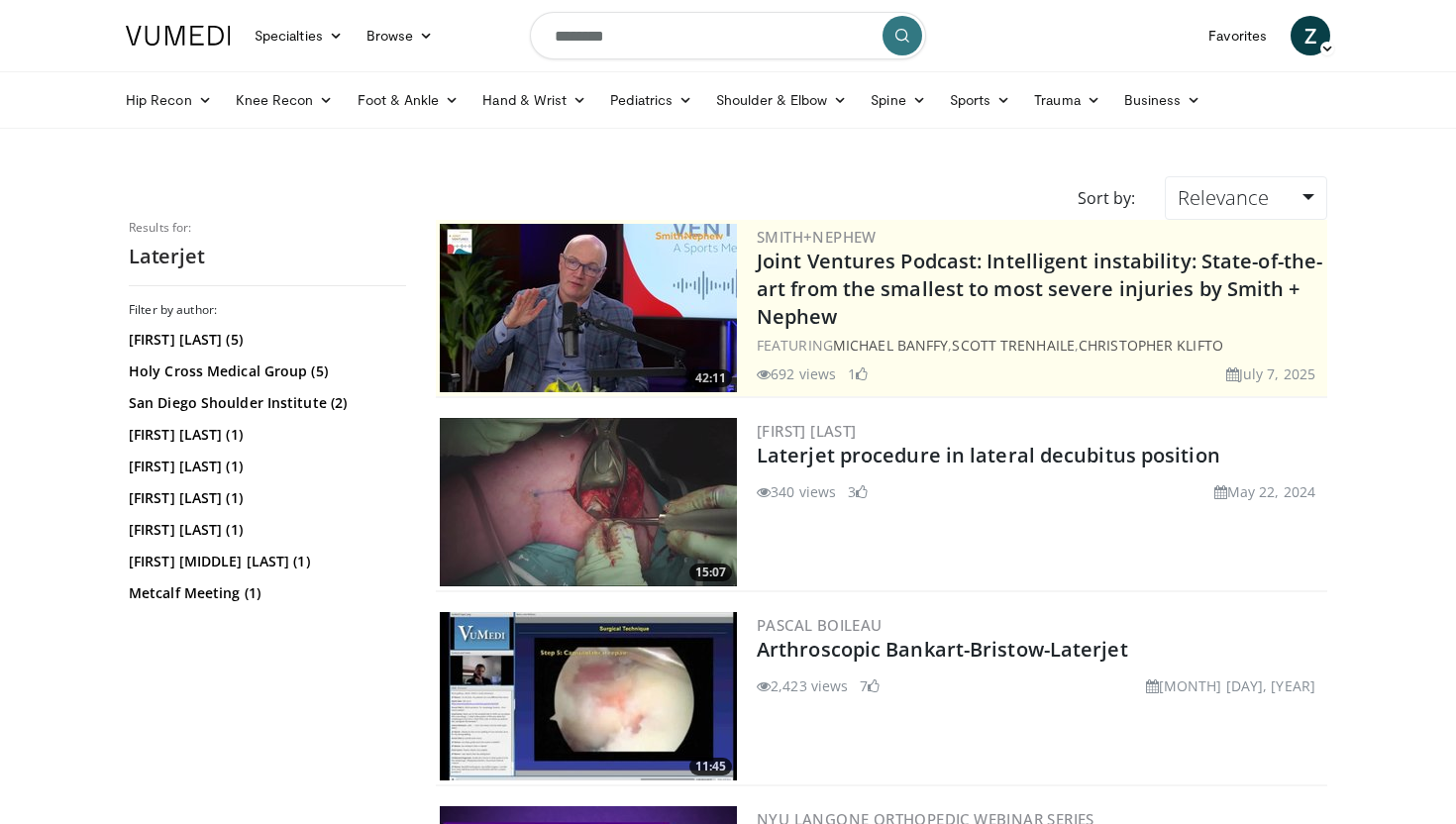 scroll, scrollTop: 0, scrollLeft: 0, axis: both 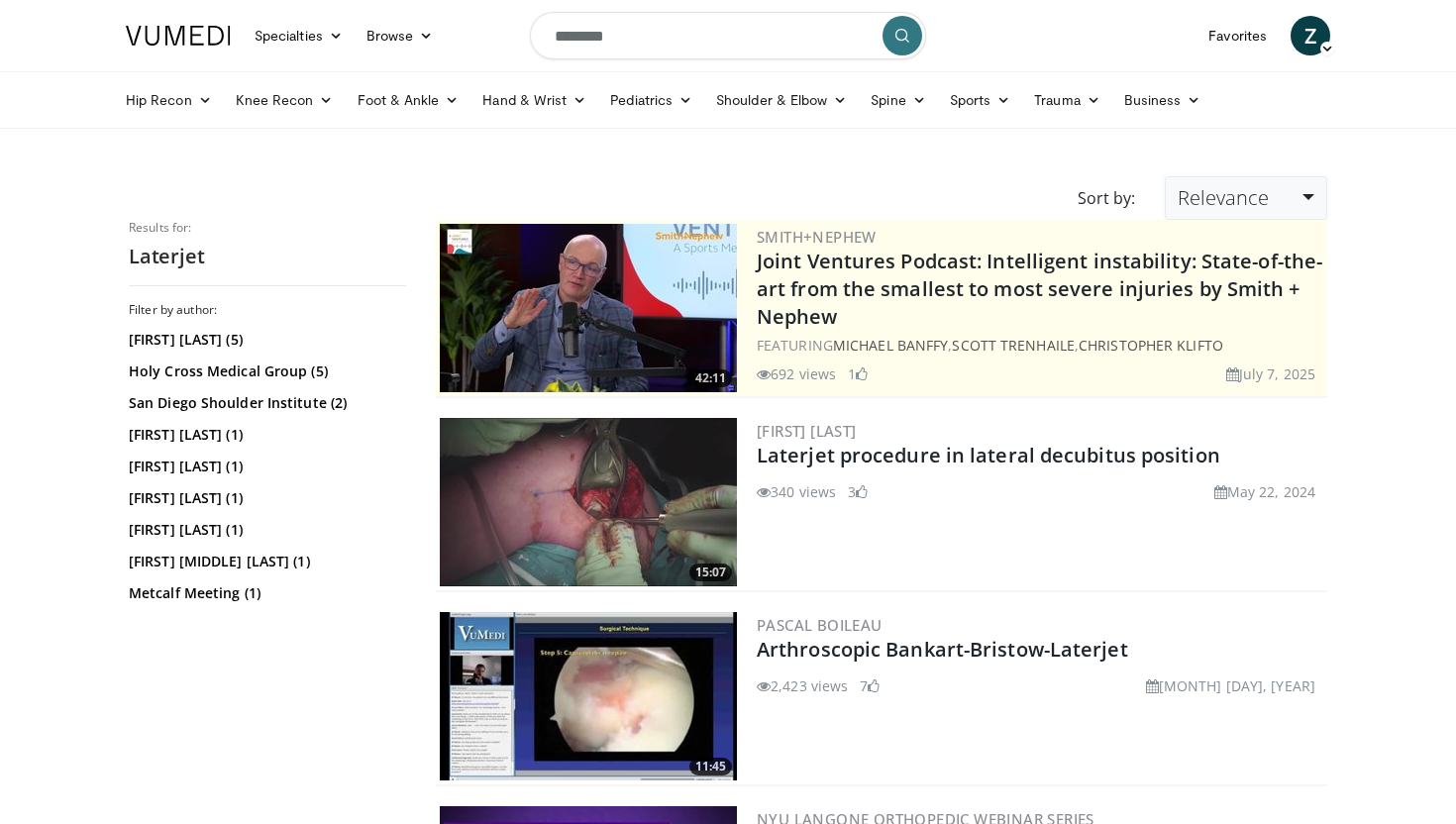 click on "Relevance" at bounding box center [1223, 197] 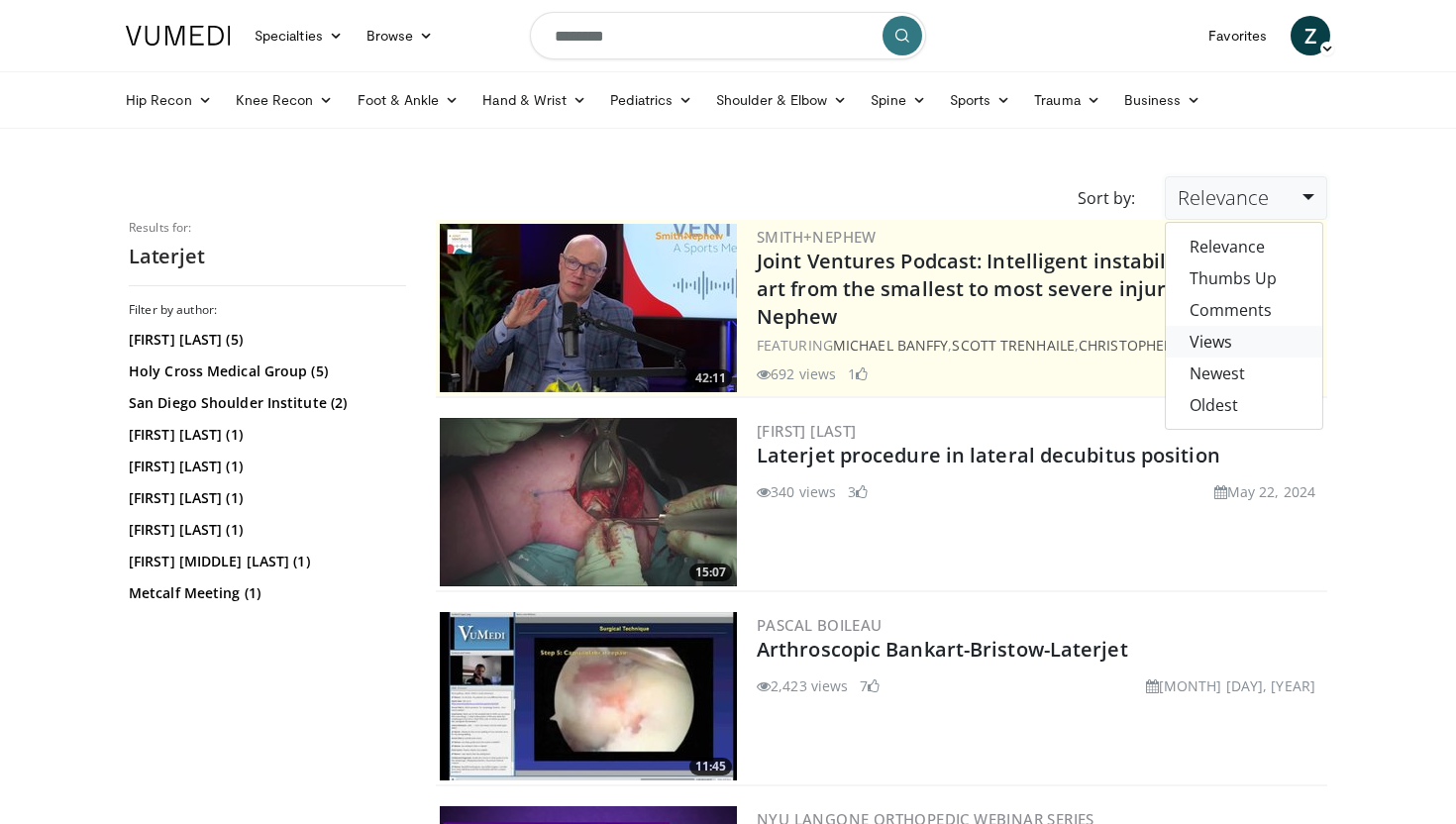 click on "Views" at bounding box center [1244, 342] 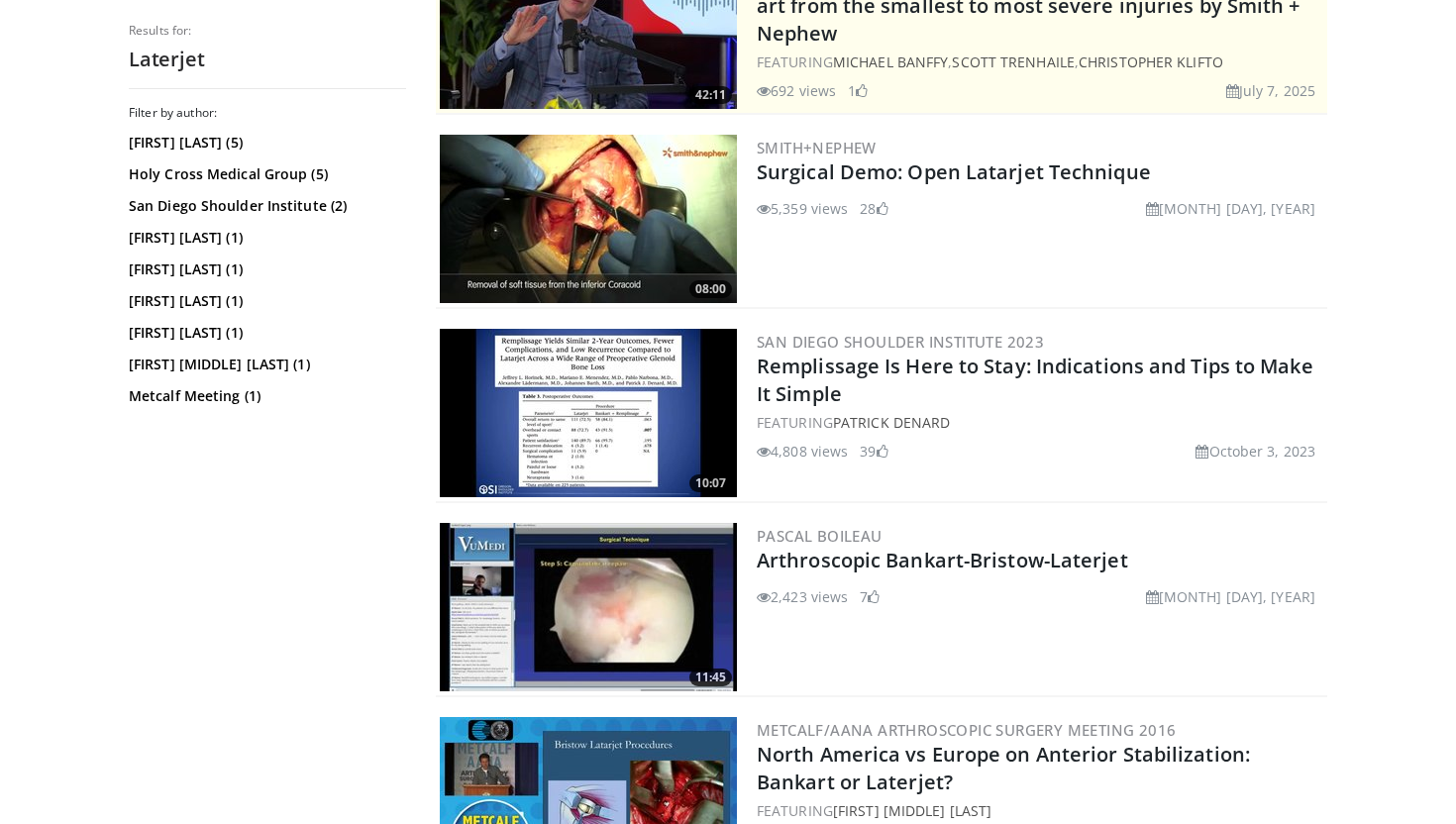 scroll, scrollTop: 0, scrollLeft: 0, axis: both 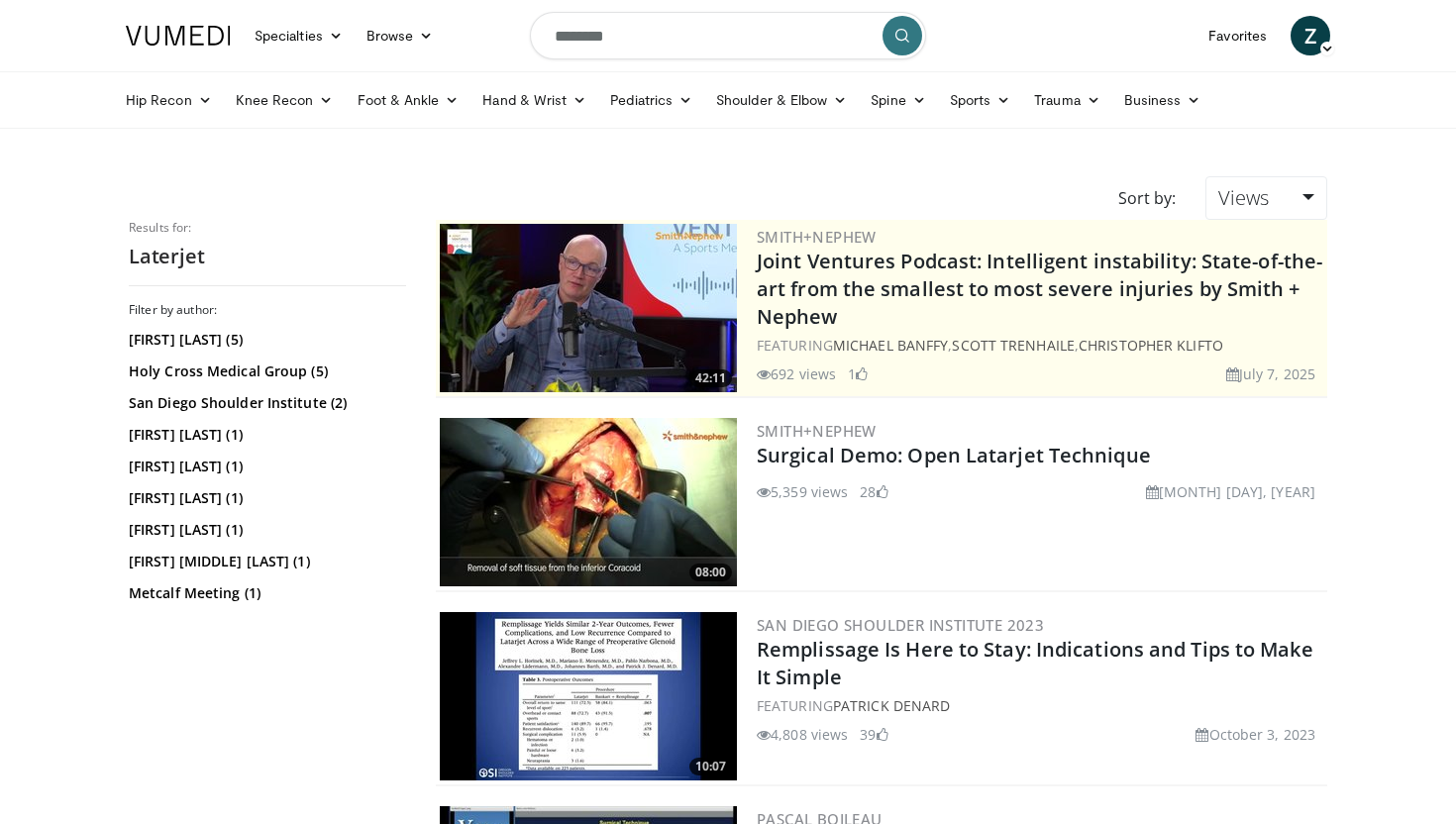 click at bounding box center [178, 36] 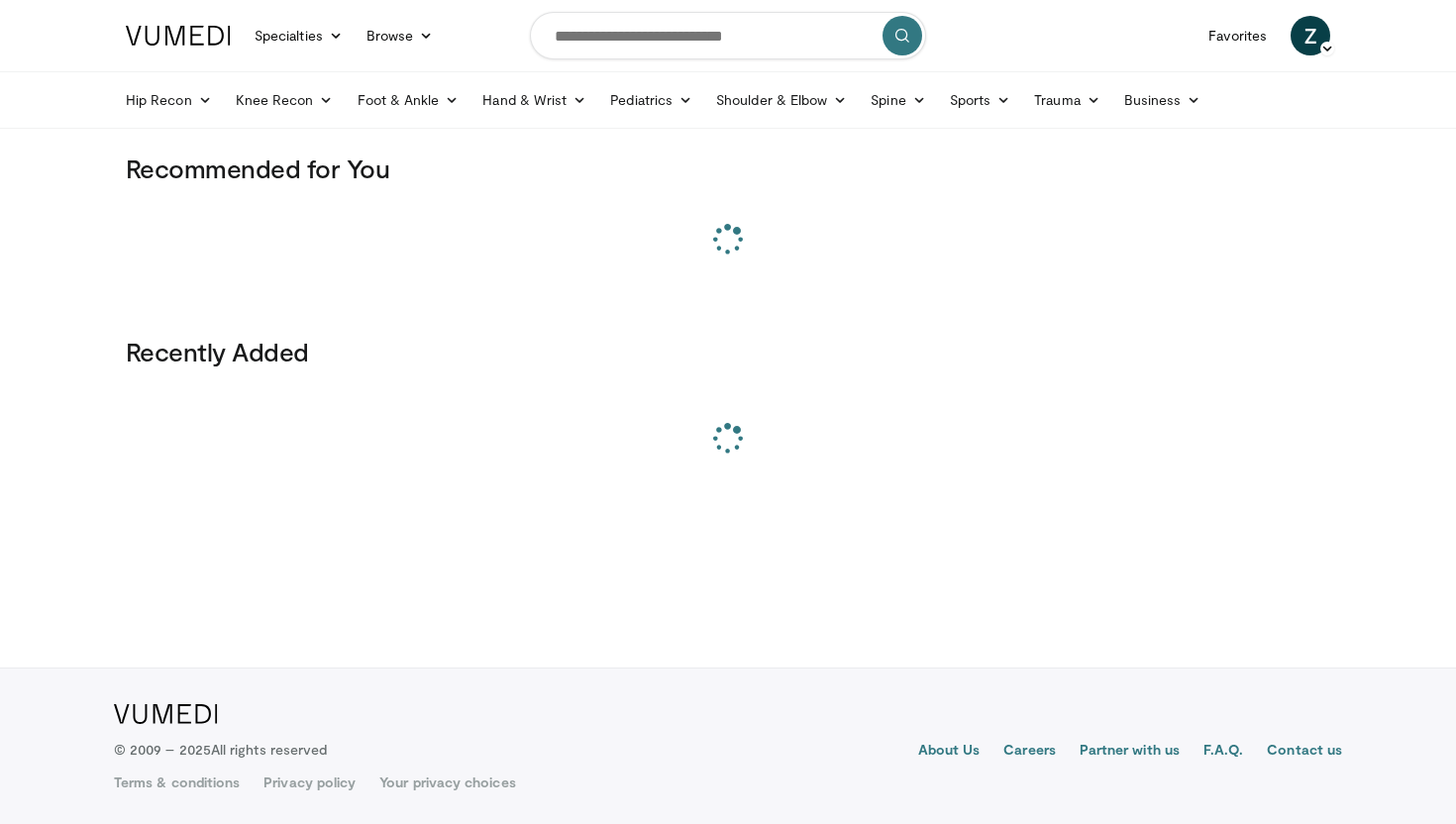 scroll, scrollTop: 0, scrollLeft: 0, axis: both 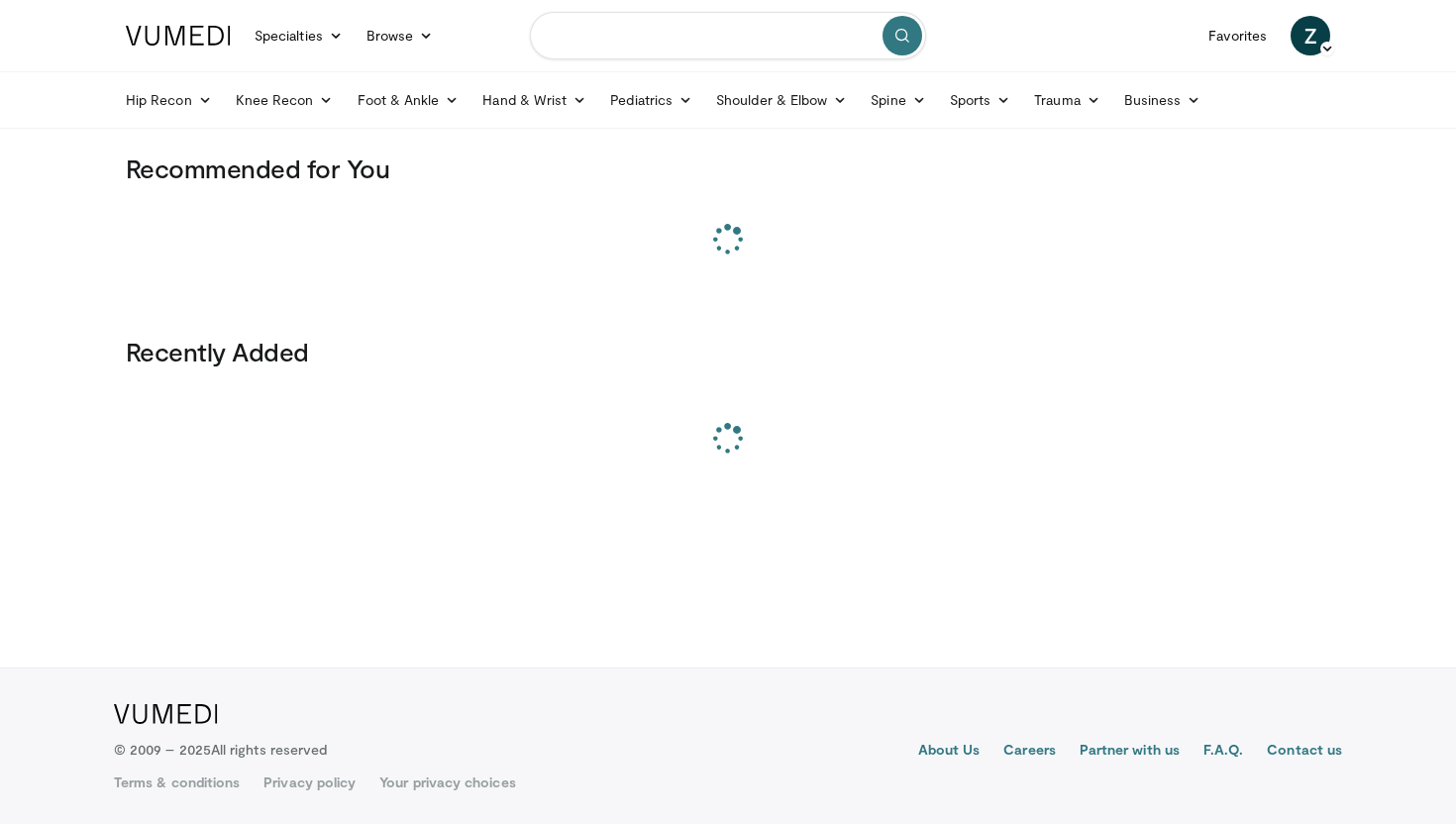 click at bounding box center [728, 36] 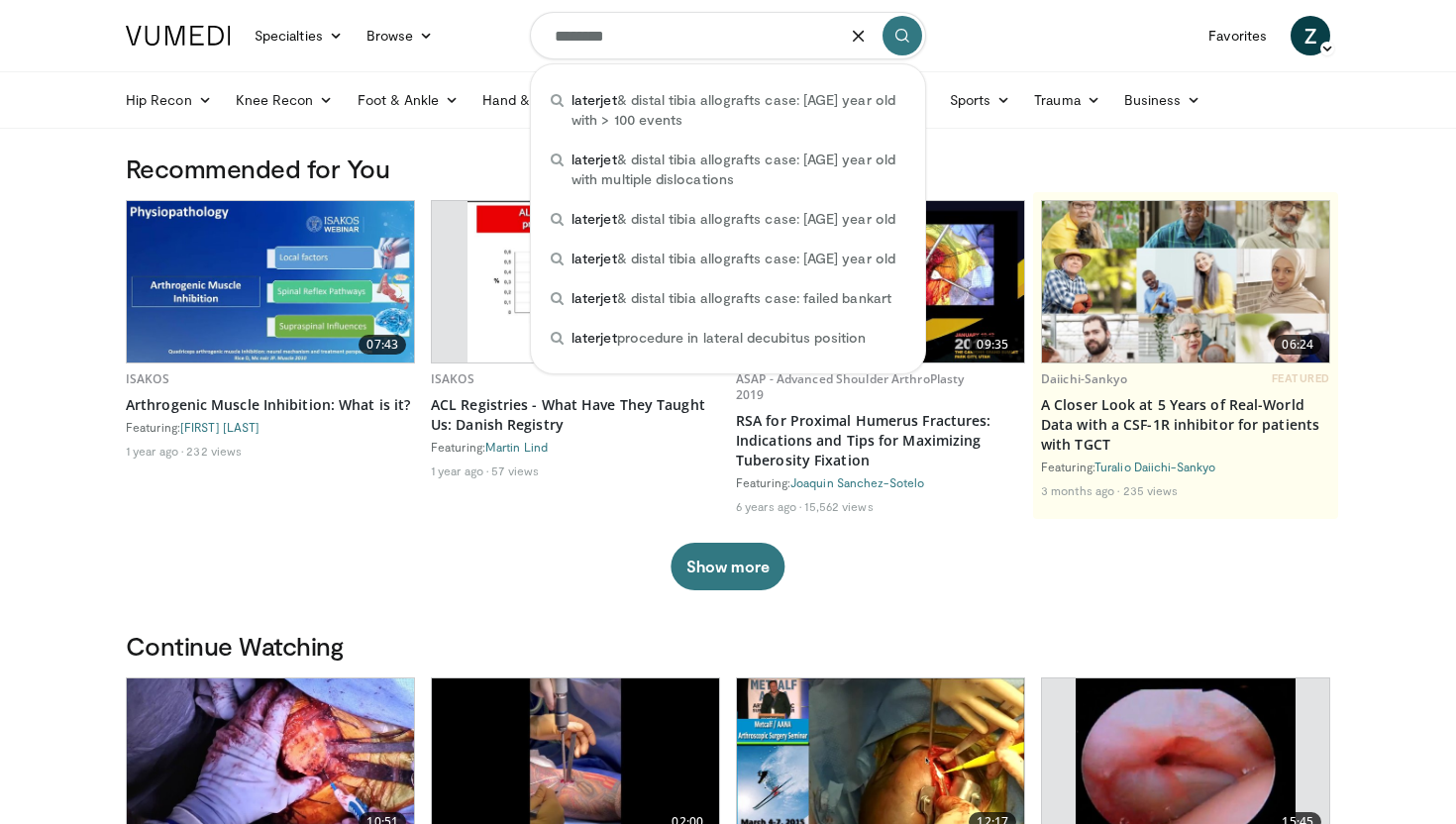 type on "********" 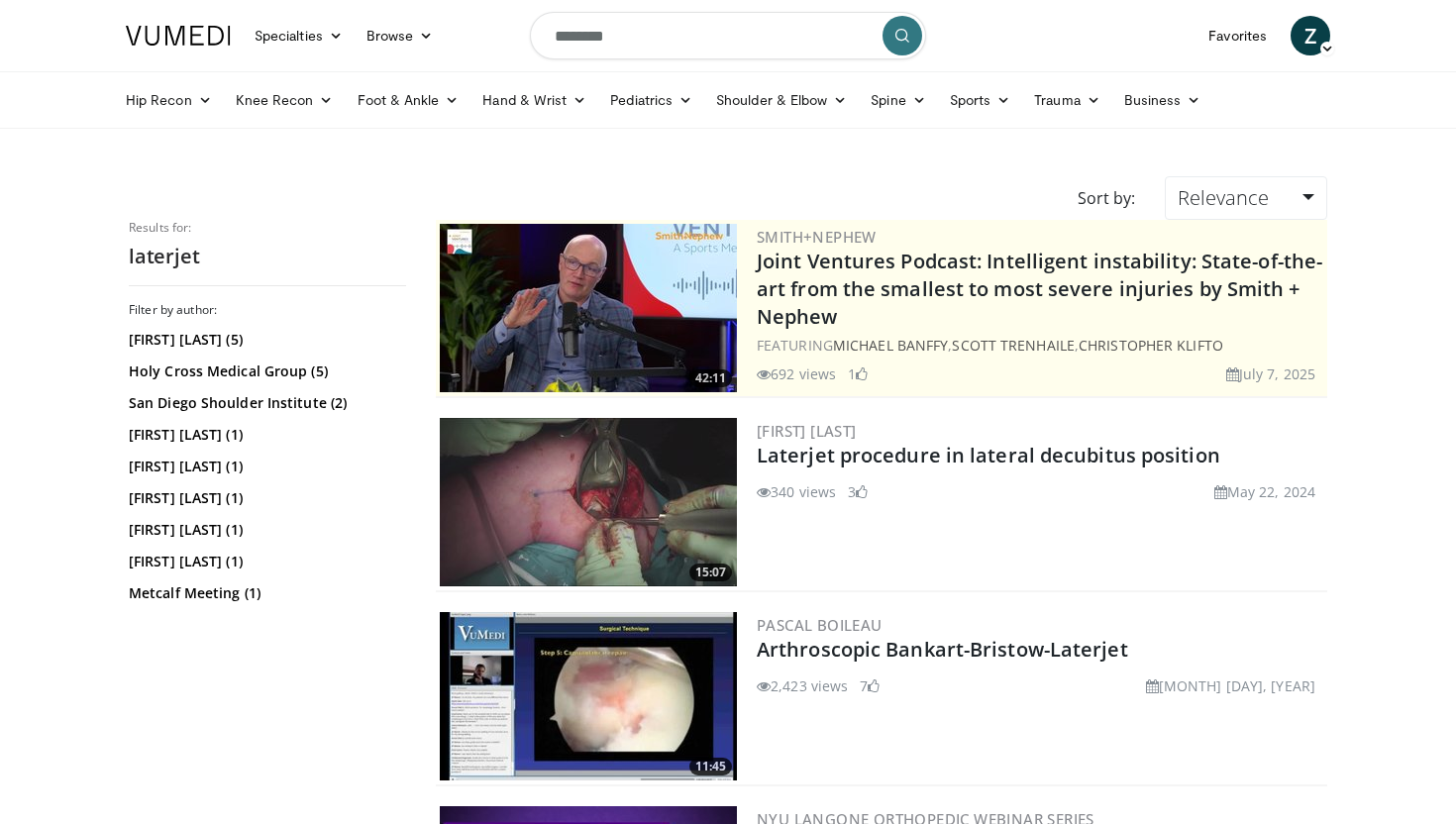 scroll, scrollTop: 0, scrollLeft: 0, axis: both 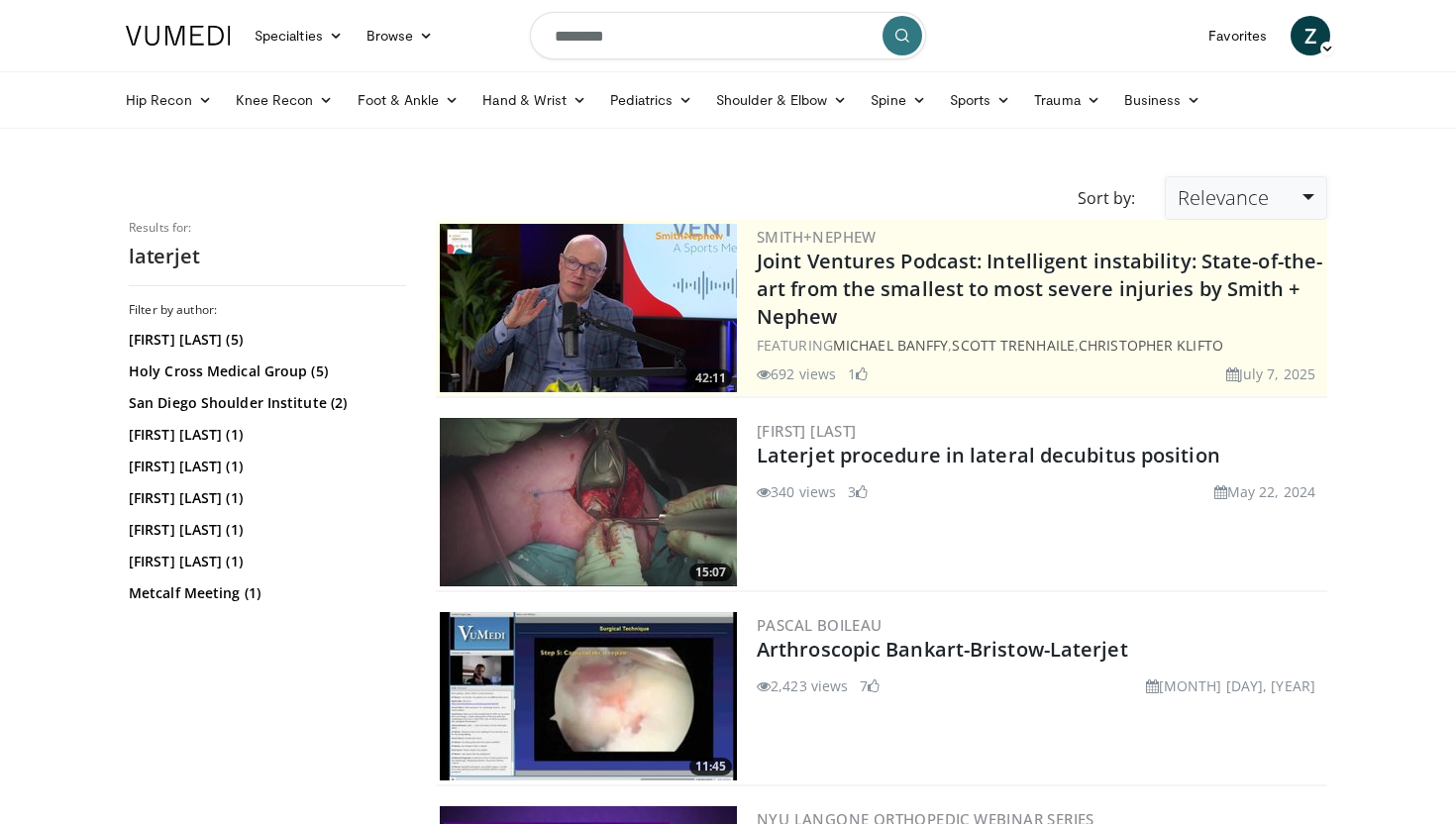 click on "Relevance" at bounding box center [1223, 197] 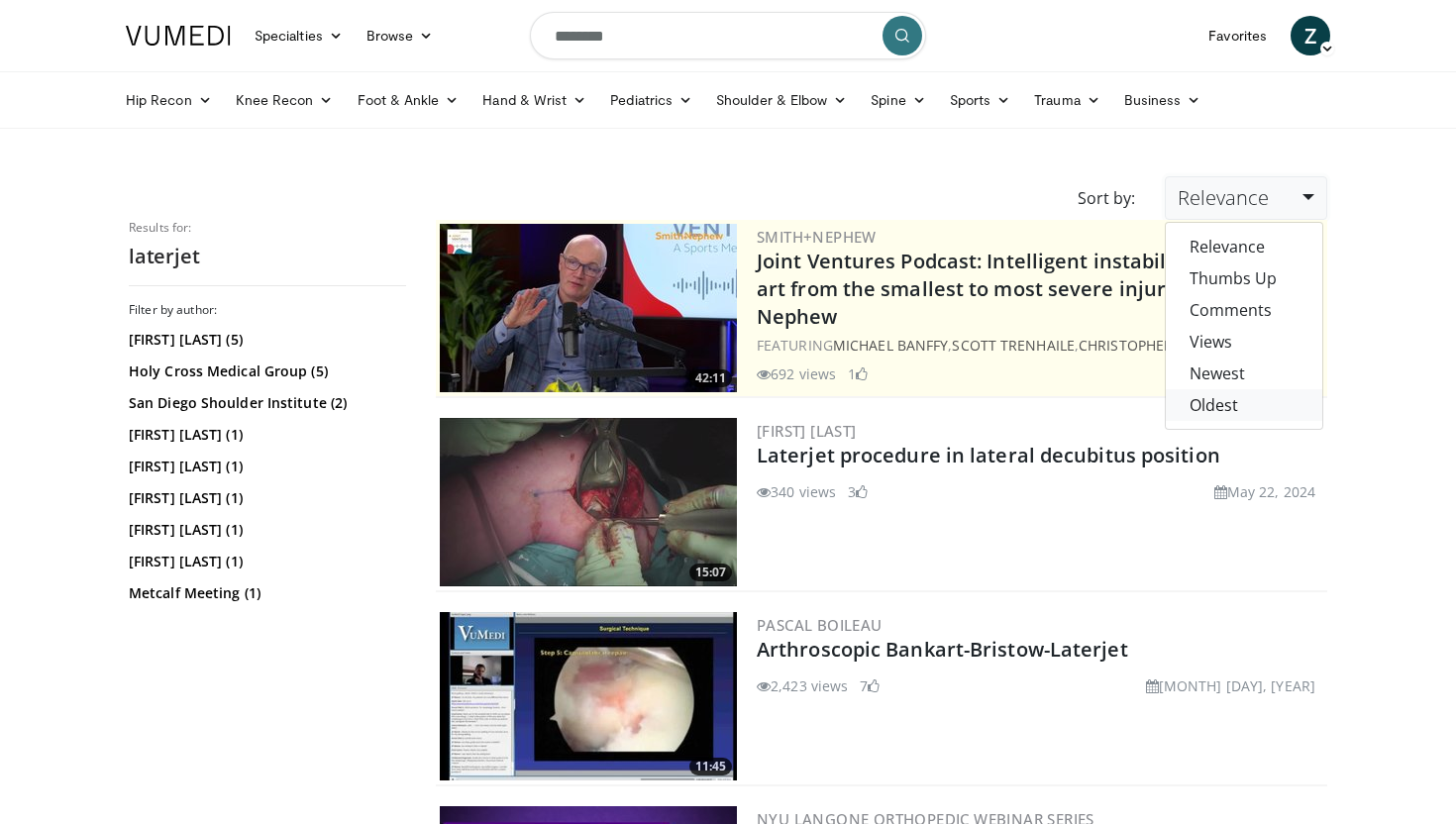 click on "Oldest" at bounding box center (1244, 405) 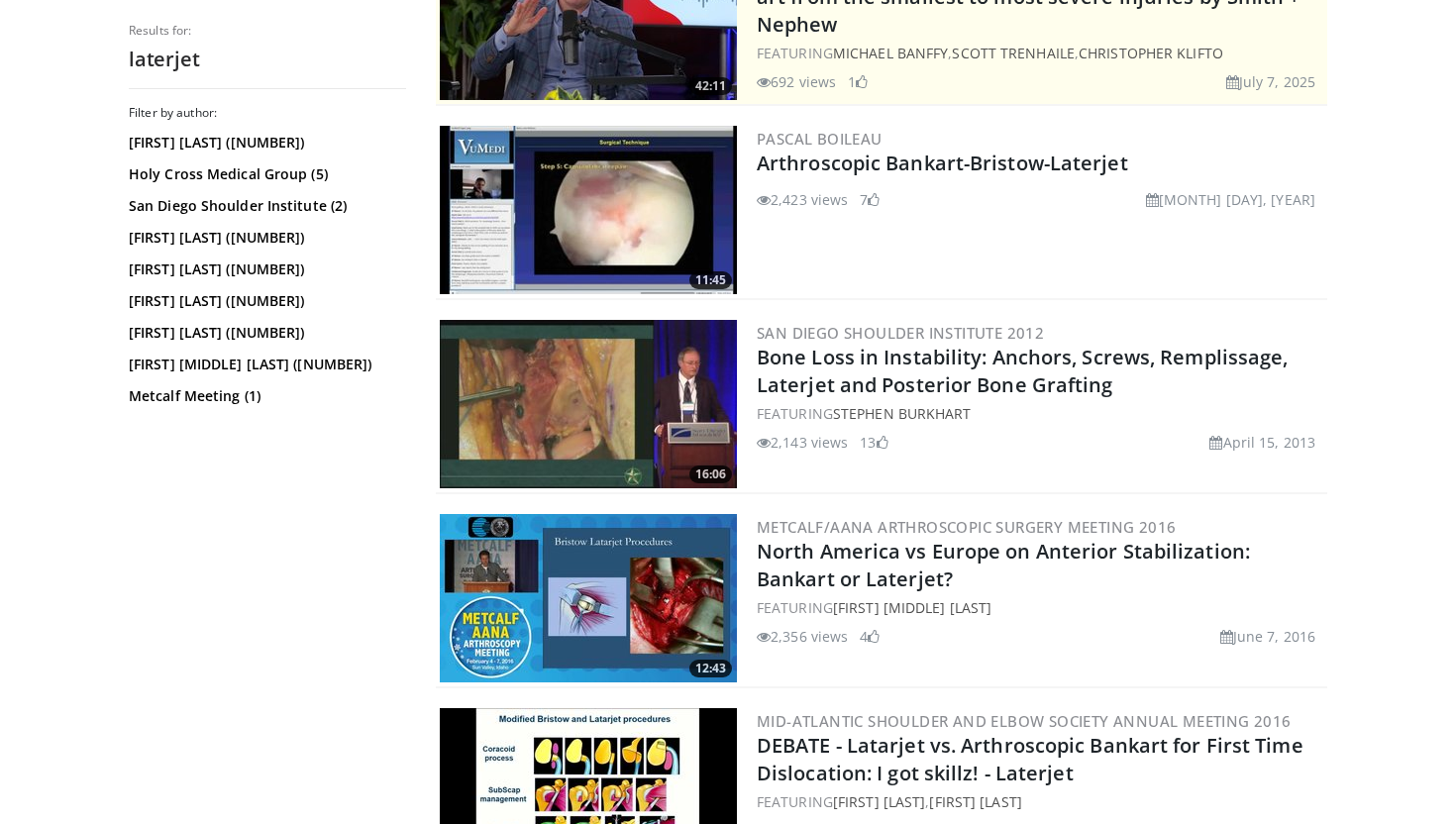 scroll, scrollTop: 0, scrollLeft: 0, axis: both 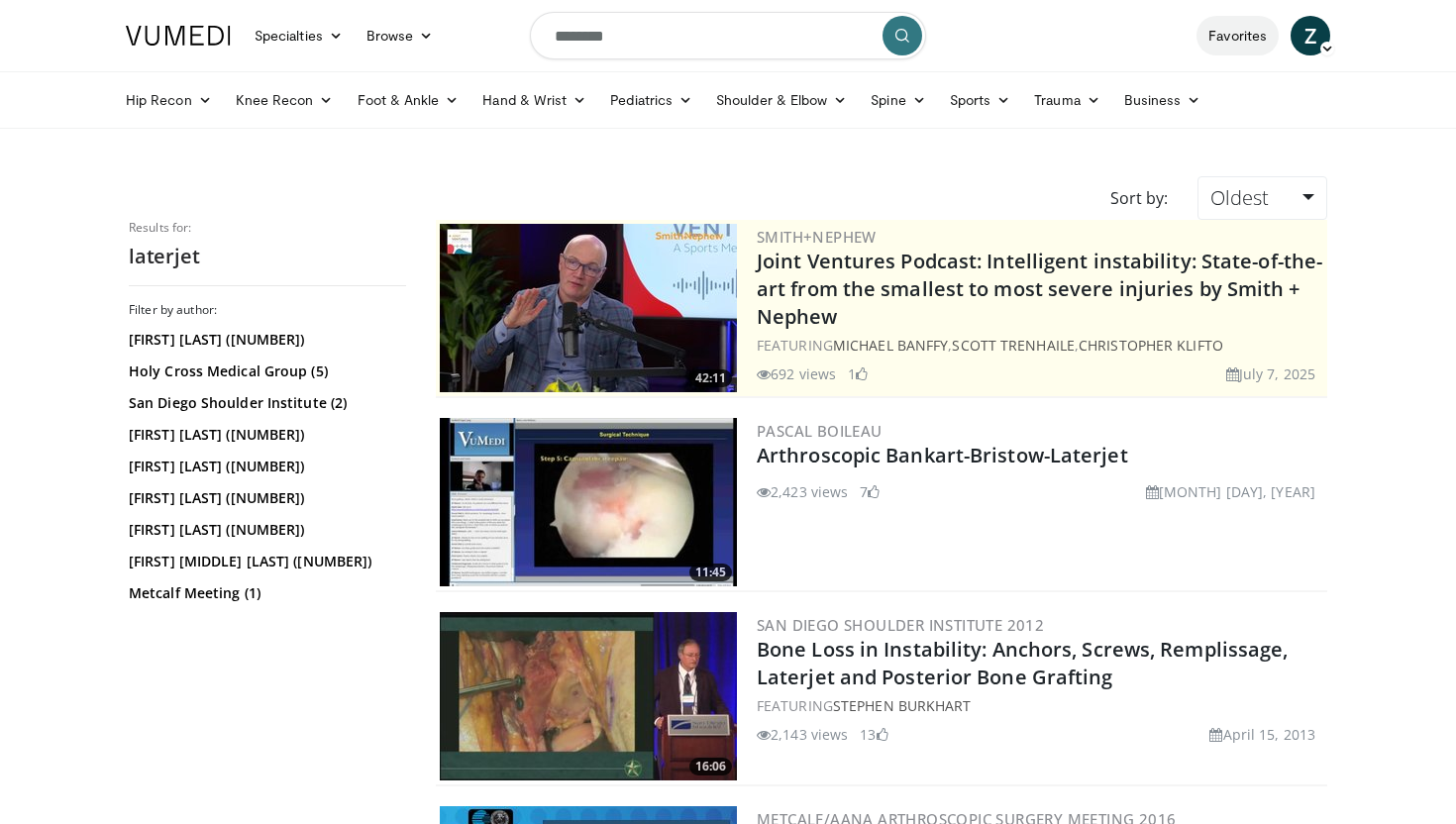 click on "Favorites" at bounding box center (1237, 36) 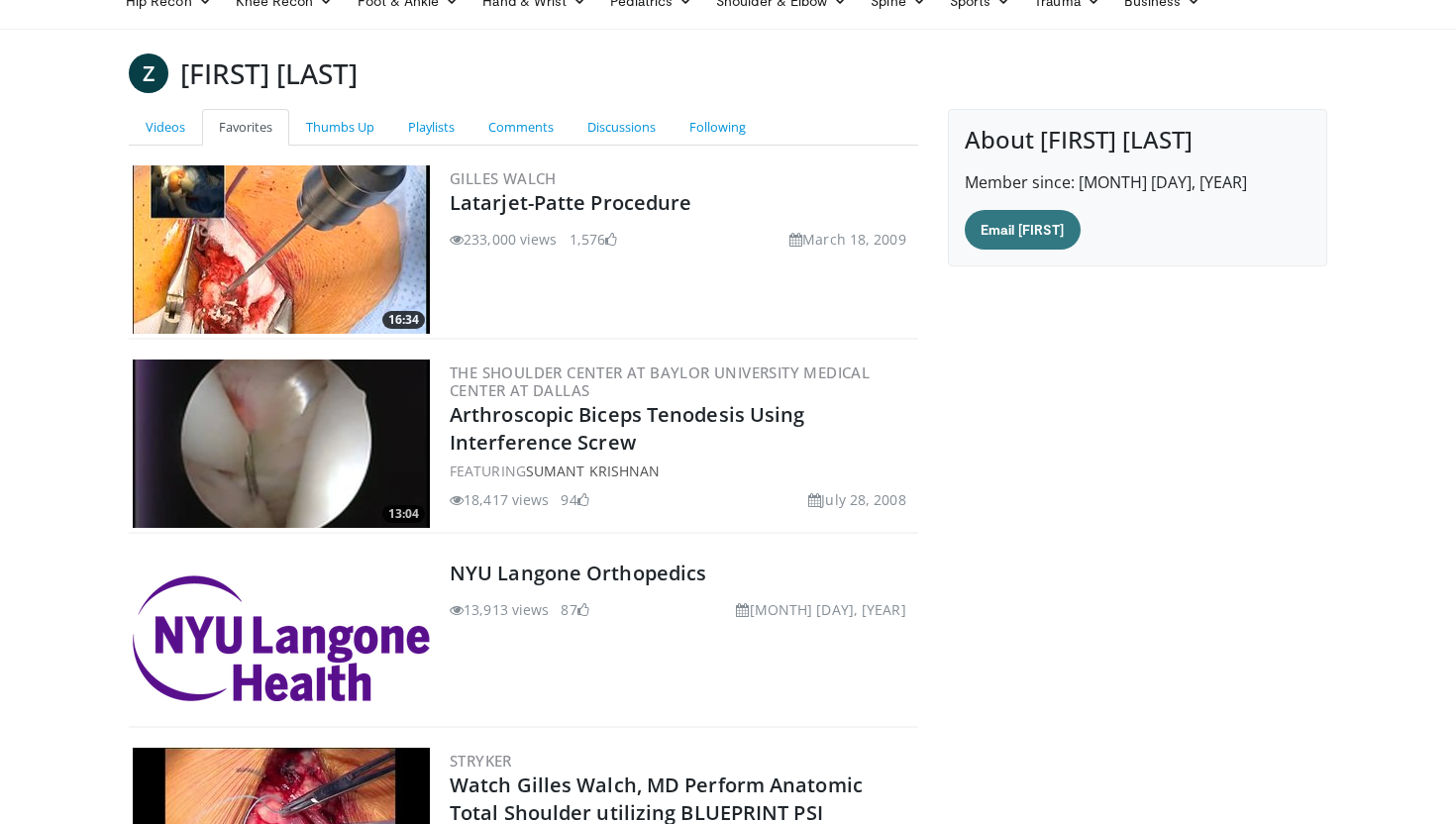 scroll, scrollTop: 0, scrollLeft: 0, axis: both 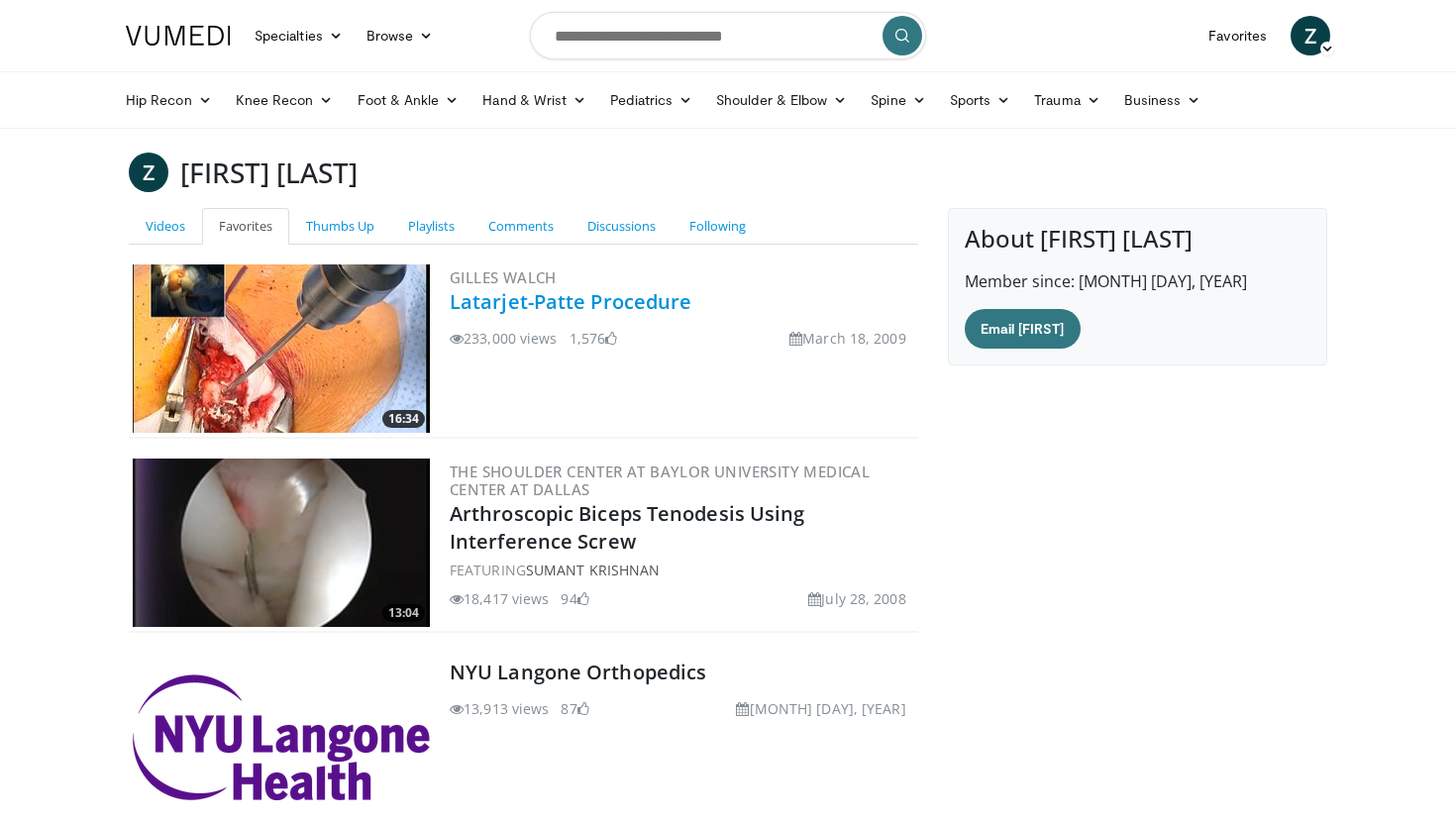 click on "Latarjet-Patte Procedure" at bounding box center [571, 301] 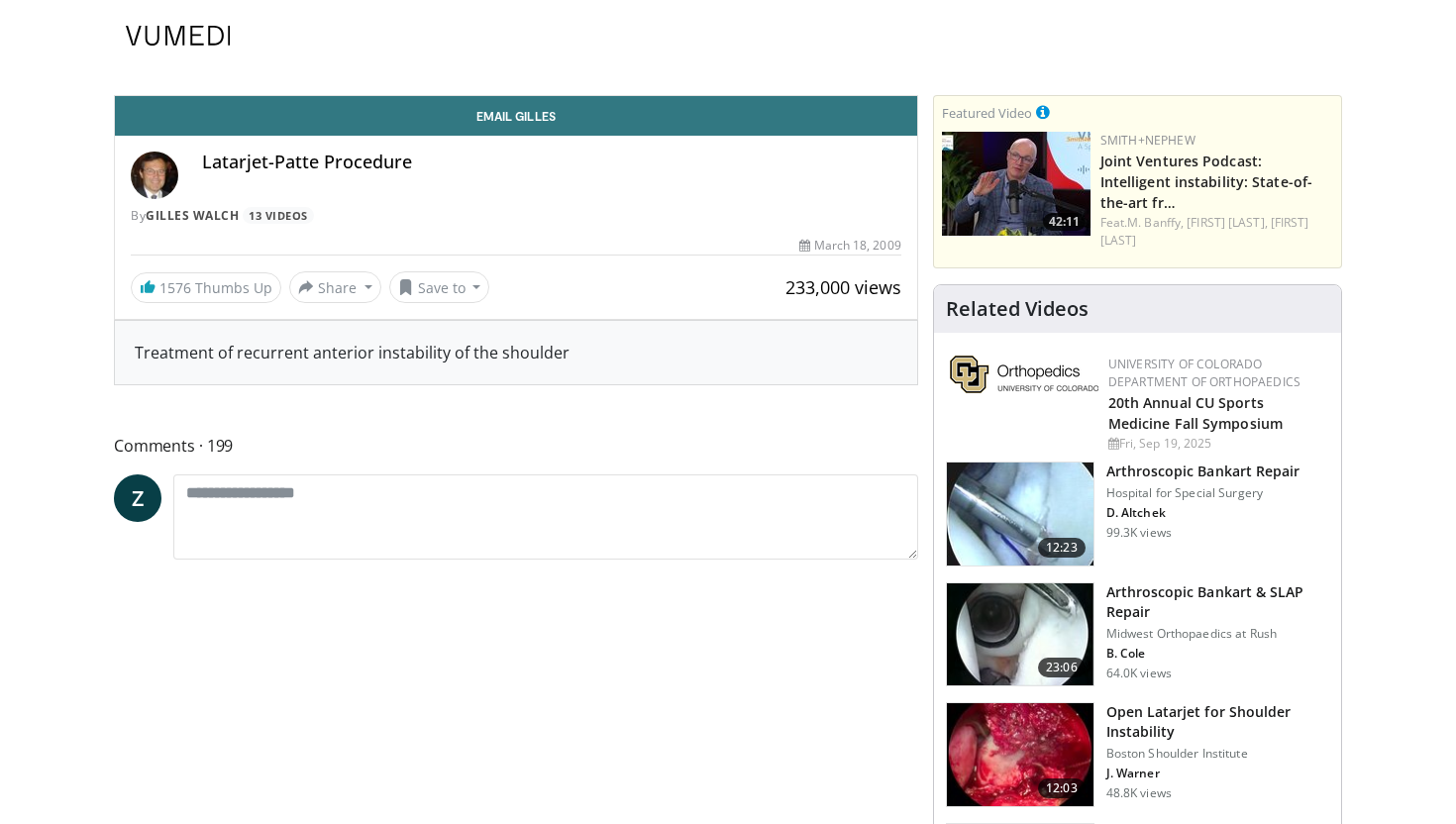 scroll, scrollTop: 0, scrollLeft: 0, axis: both 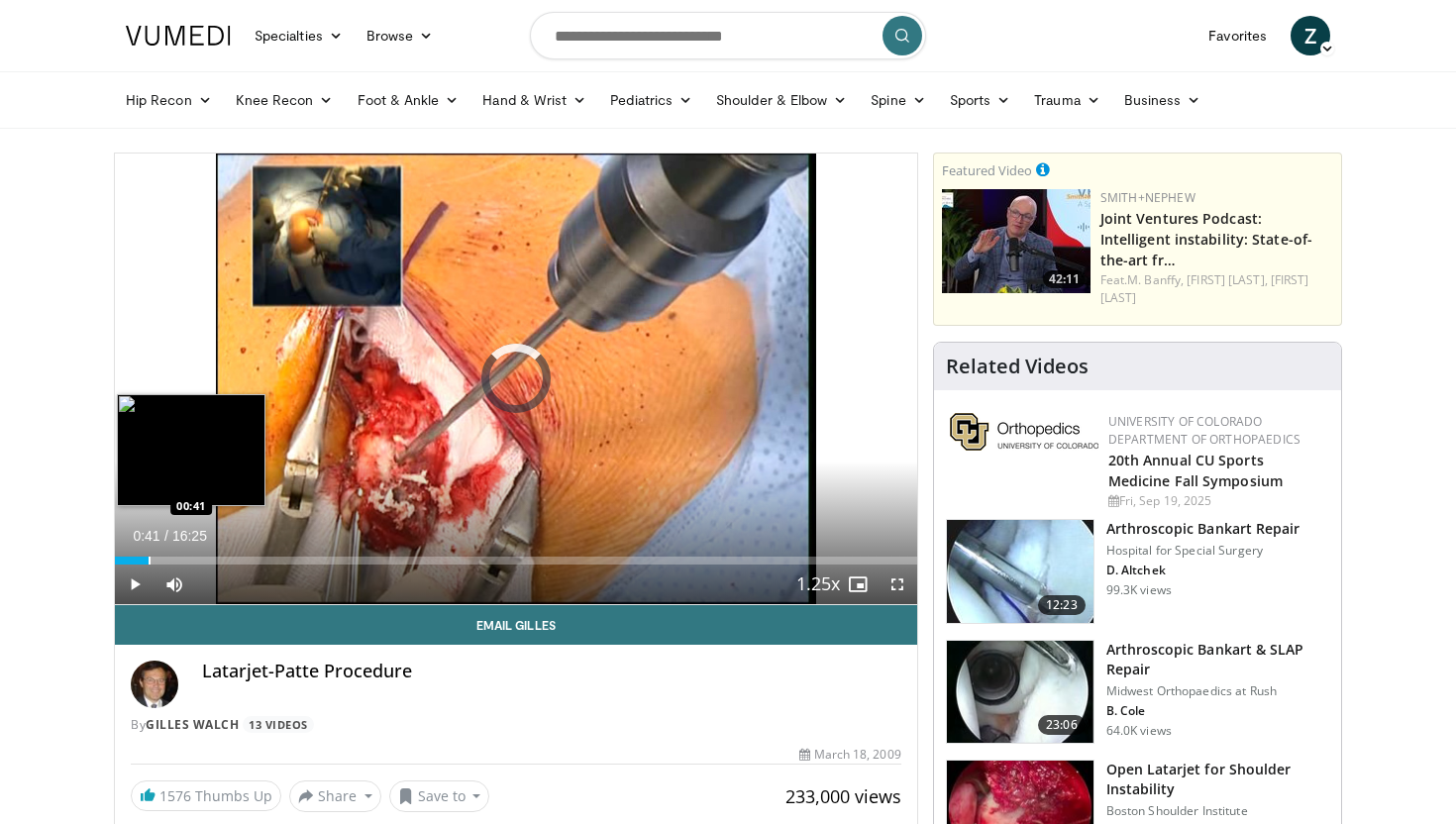 click at bounding box center [150, 561] 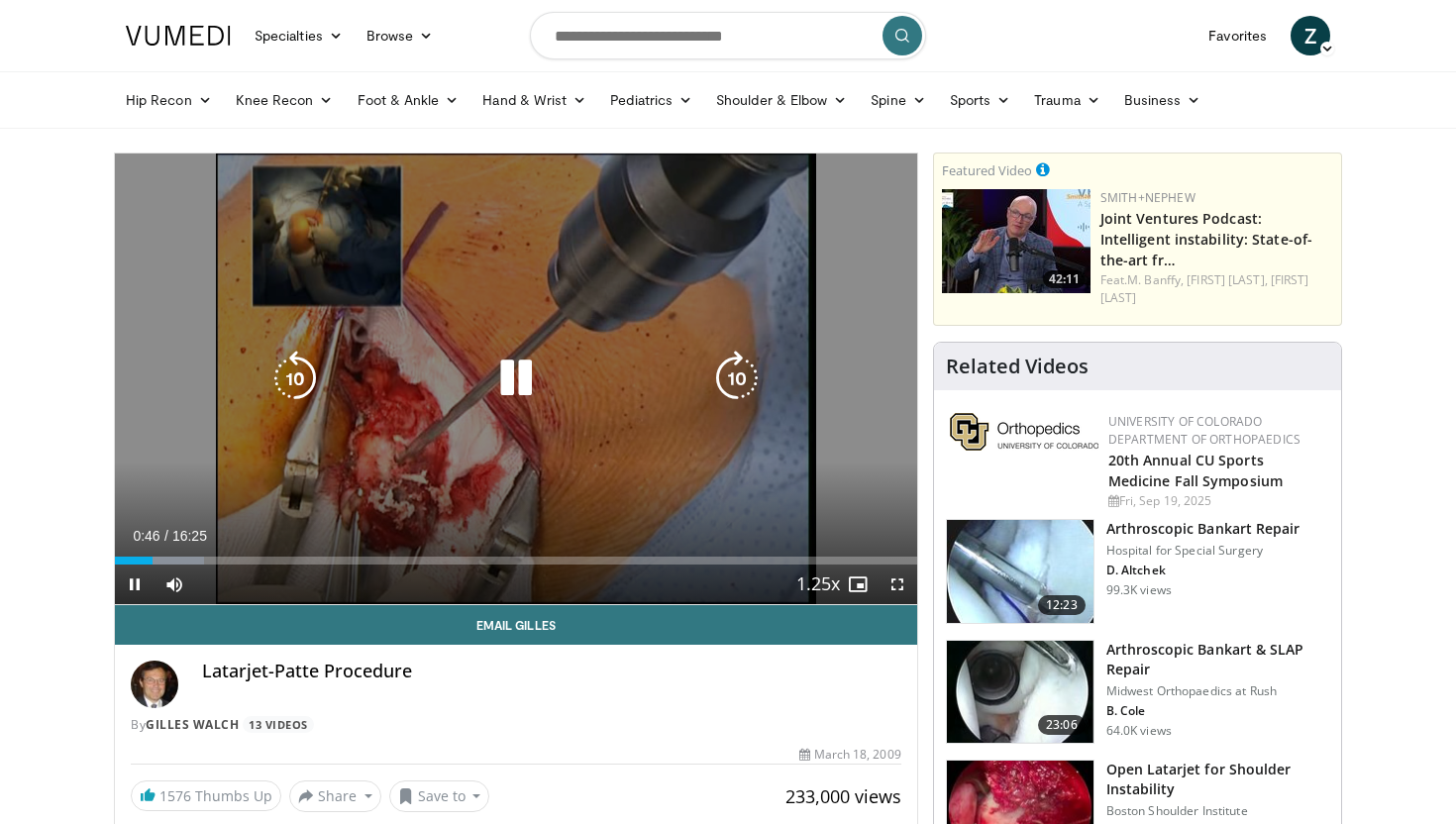click on "10 seconds
Tap to unmute" at bounding box center [516, 378] 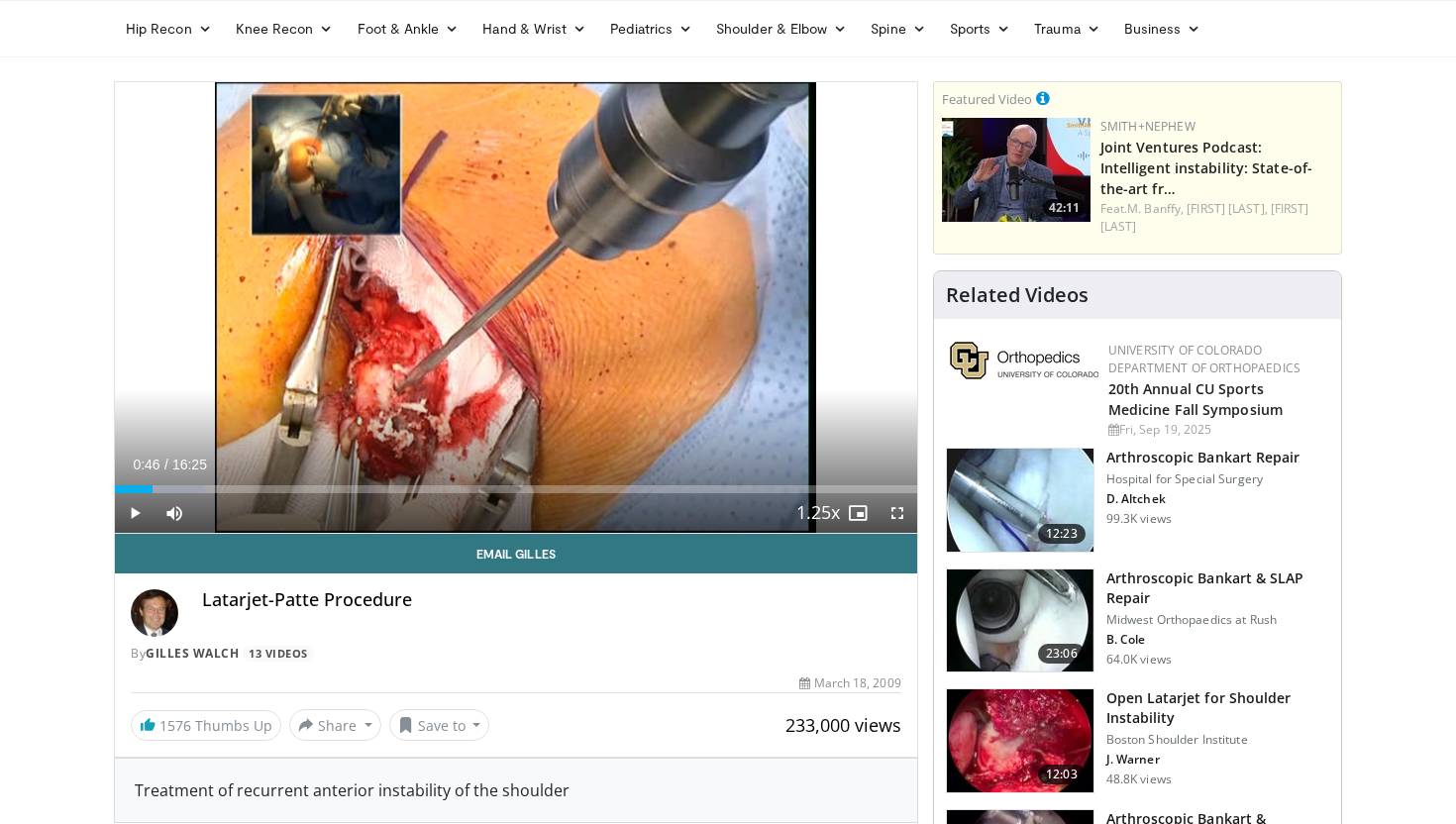 scroll, scrollTop: 0, scrollLeft: 0, axis: both 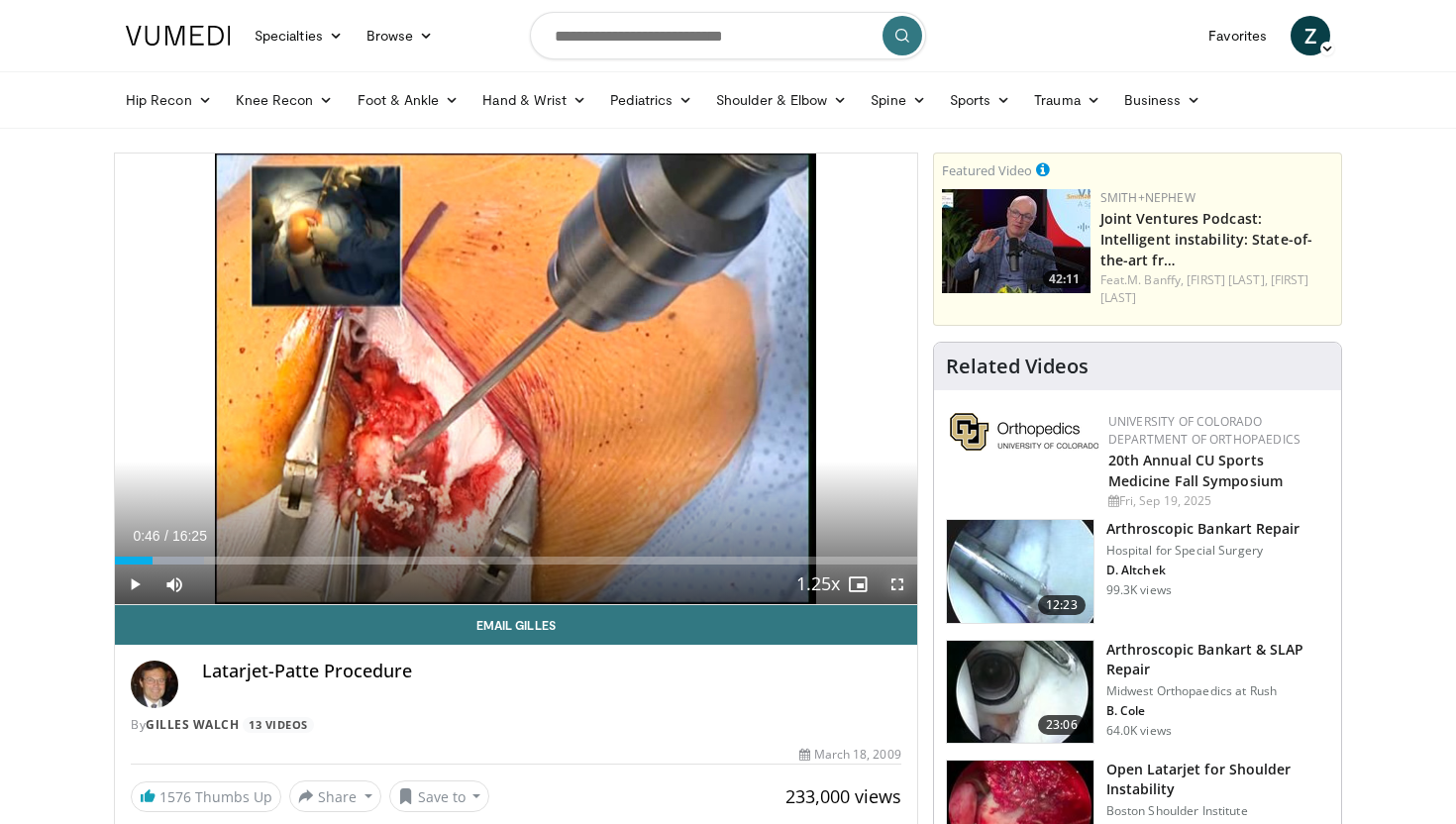 click at bounding box center (897, 584) 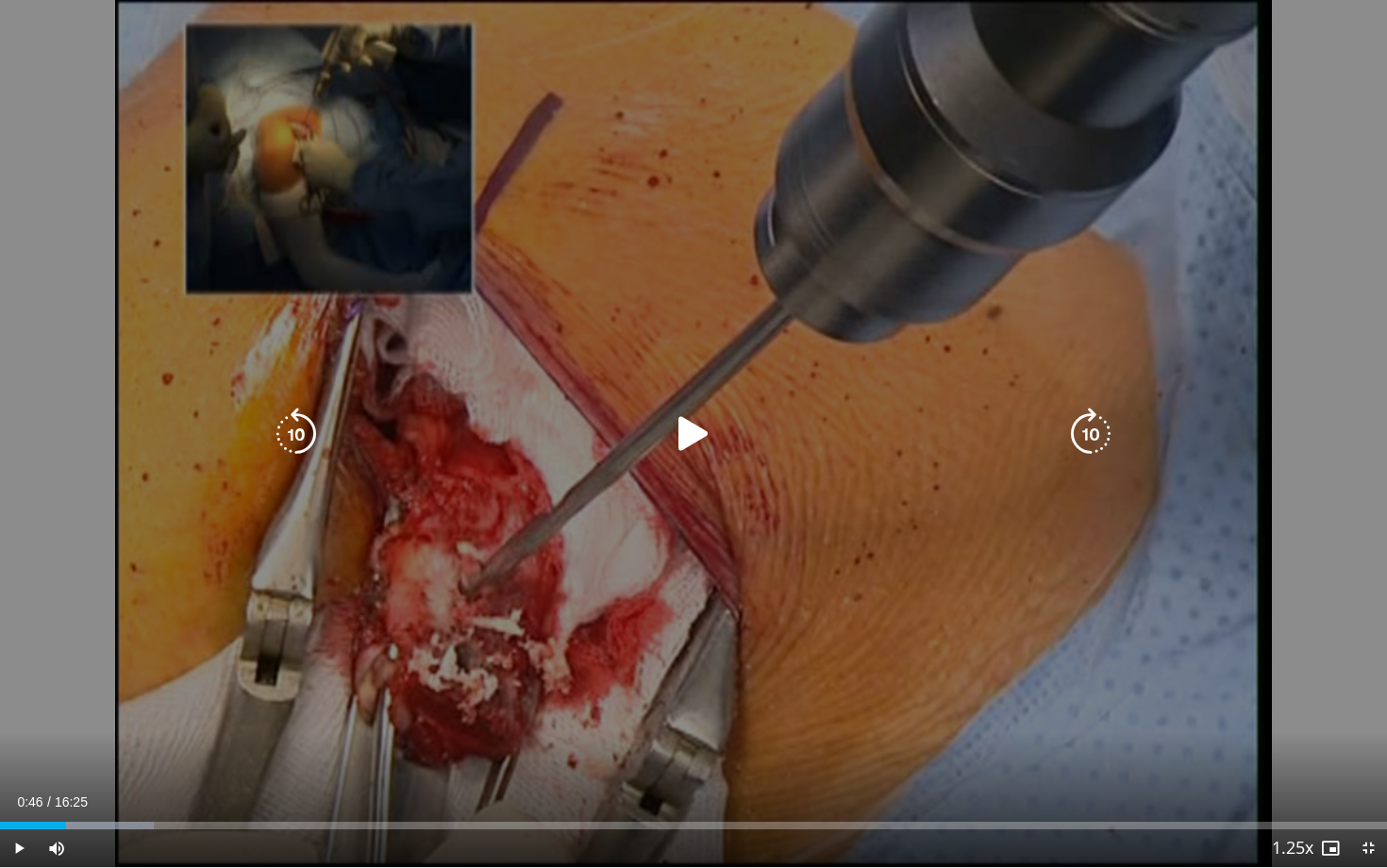 click at bounding box center (694, 434) 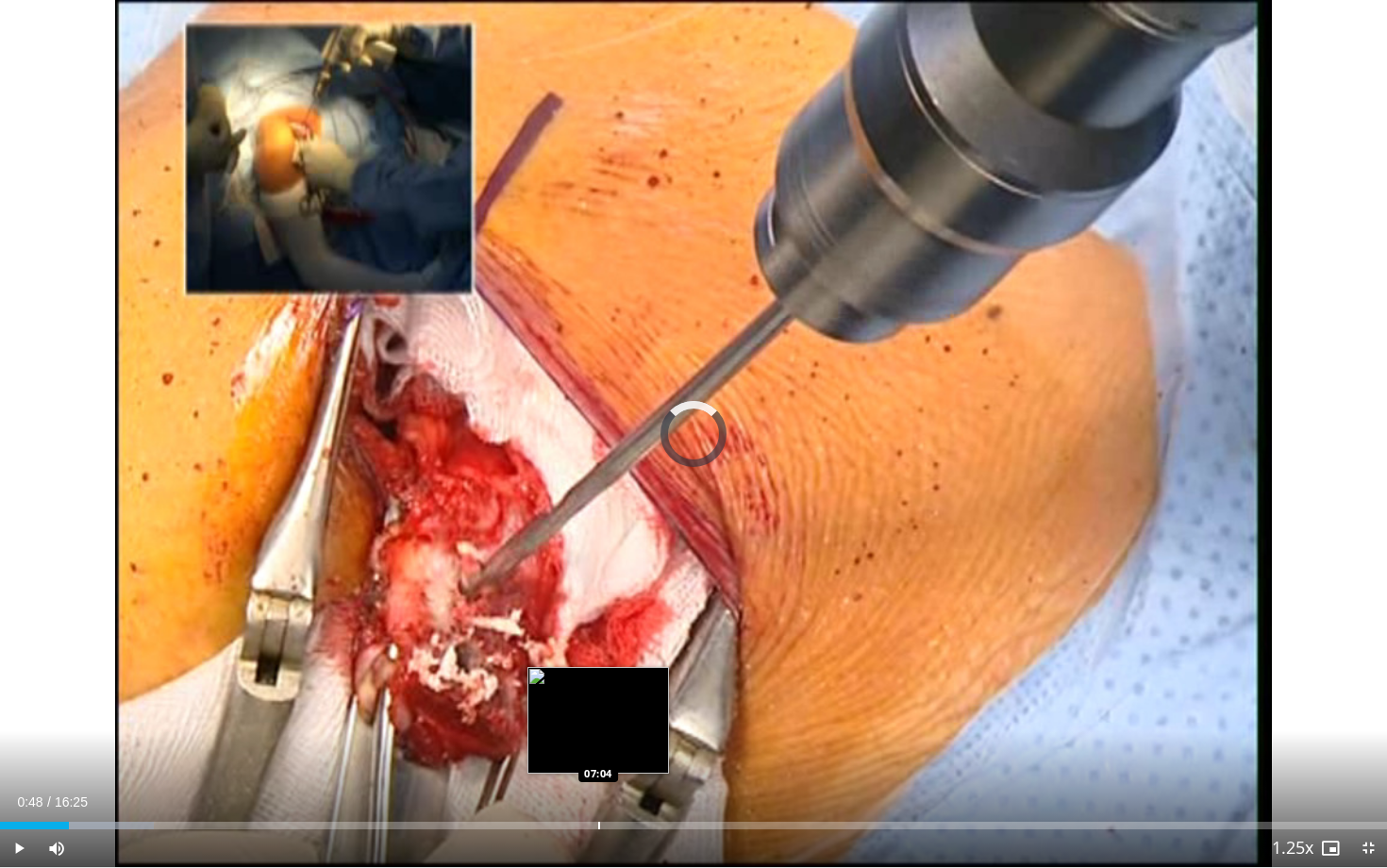 click on "Loaded :  11.07% 00:48 07:04" at bounding box center [694, 820] 